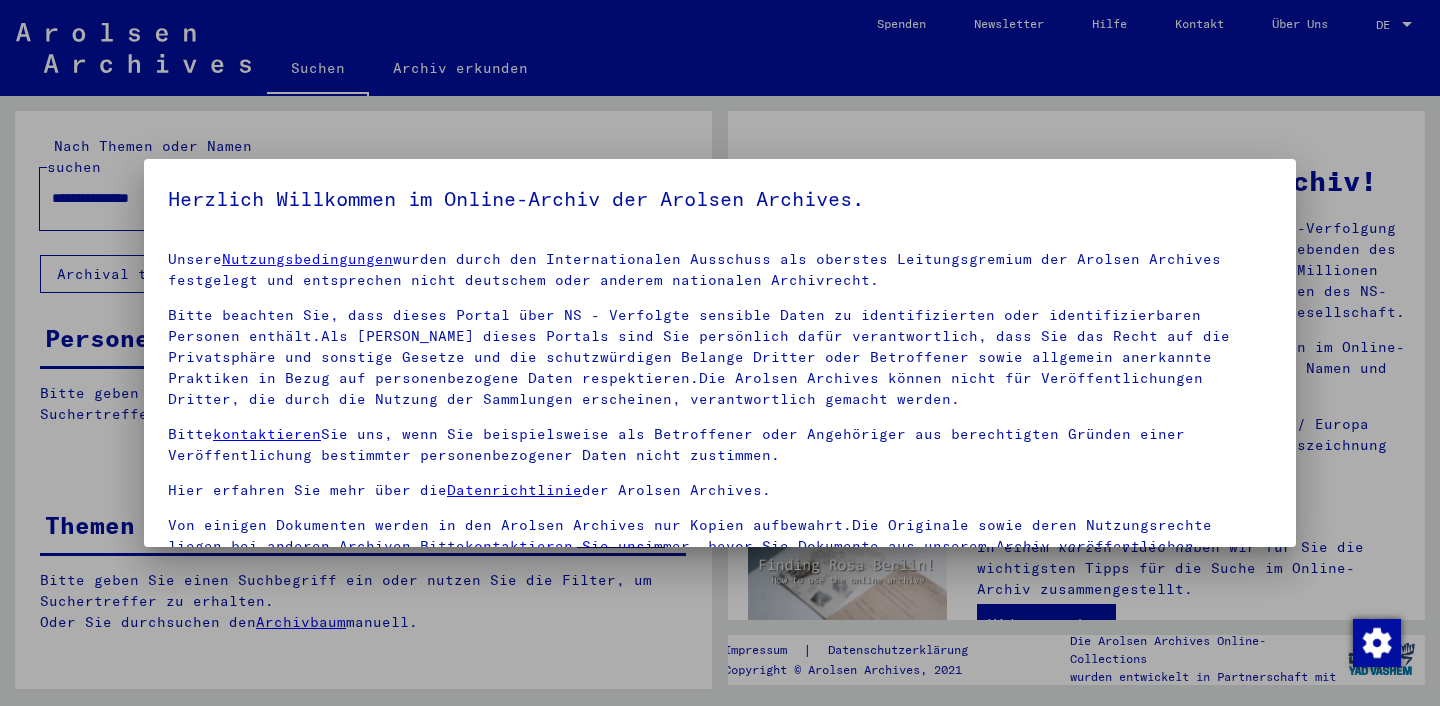 scroll, scrollTop: 0, scrollLeft: 0, axis: both 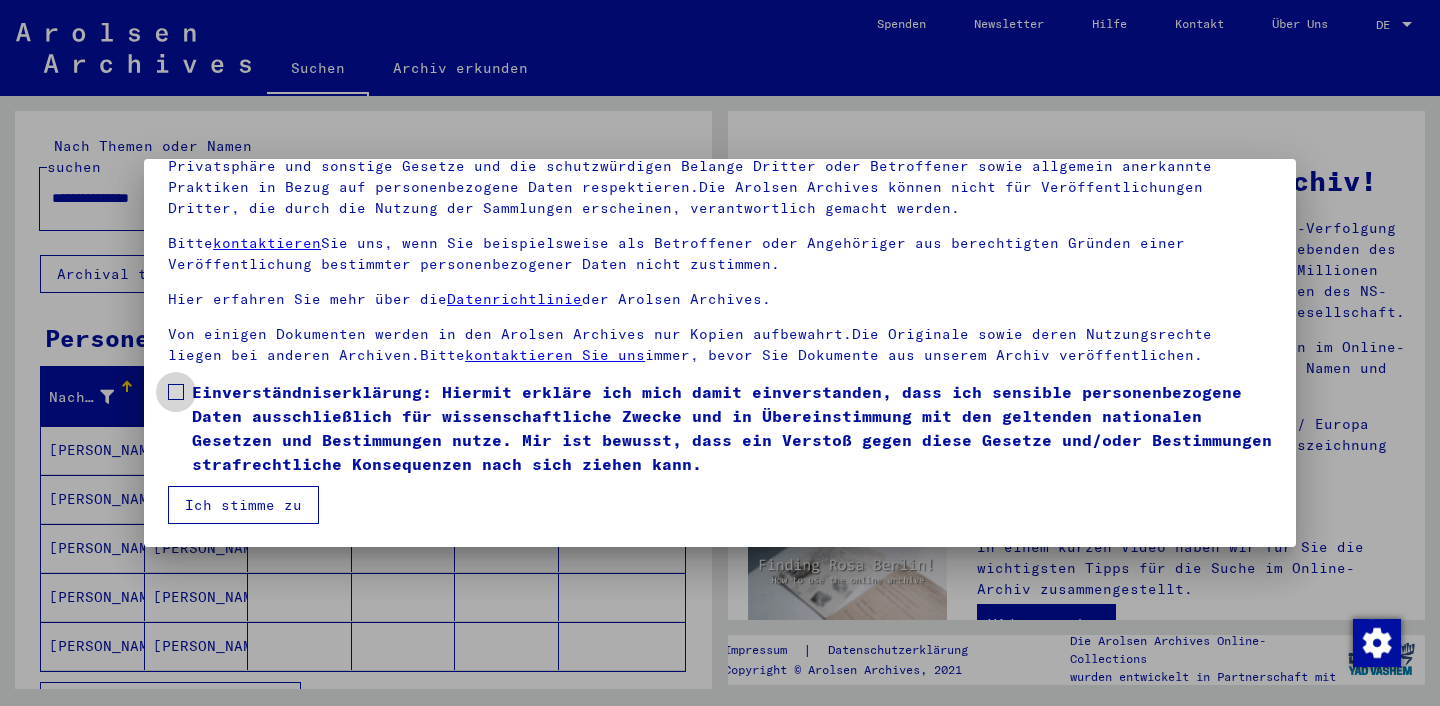 click at bounding box center (176, 392) 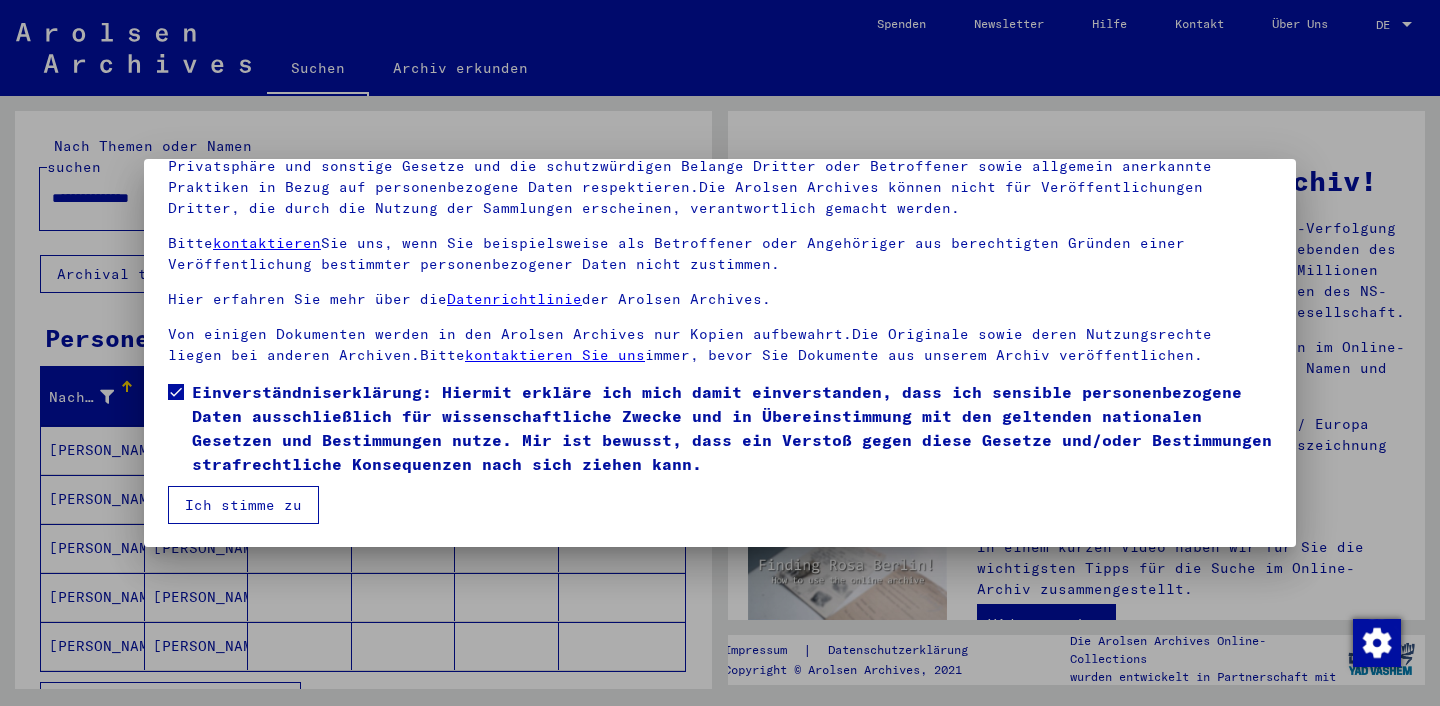 click on "Ich stimme zu" at bounding box center (243, 505) 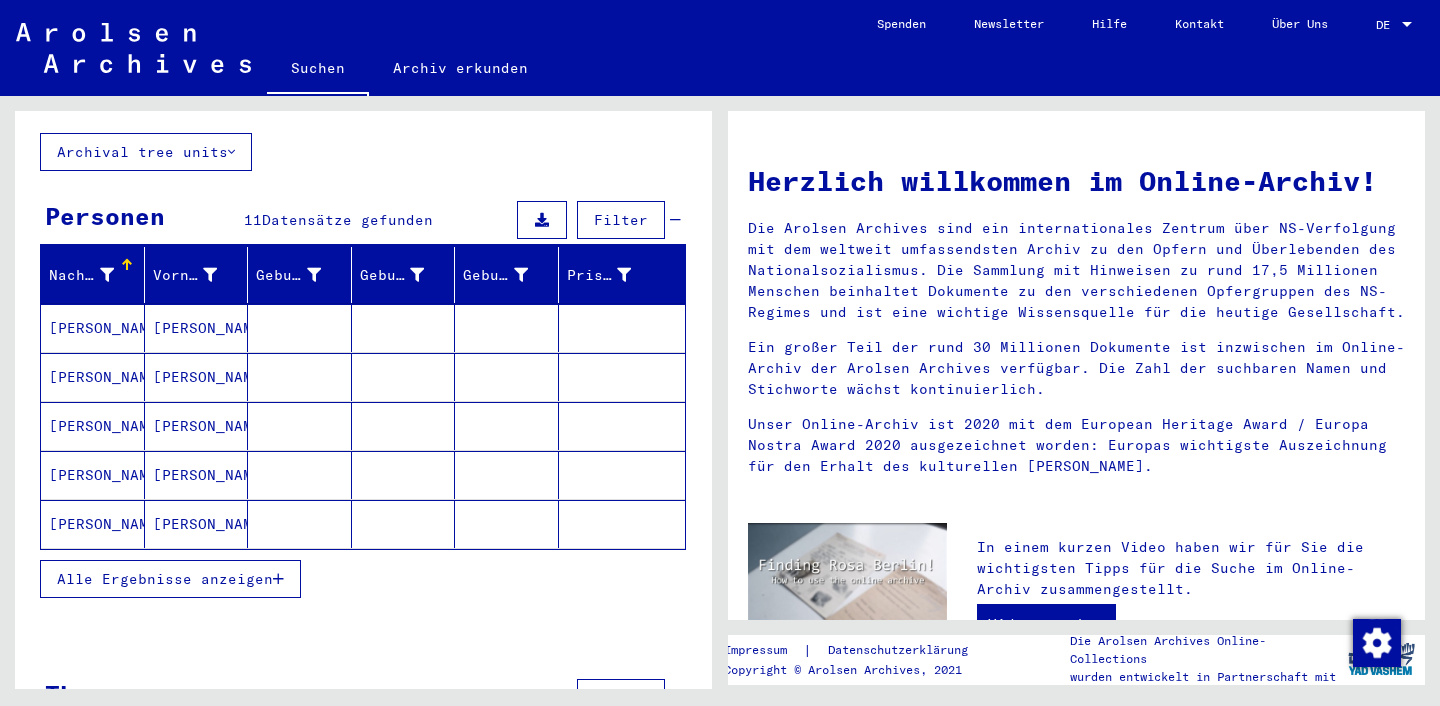 scroll, scrollTop: 174, scrollLeft: 0, axis: vertical 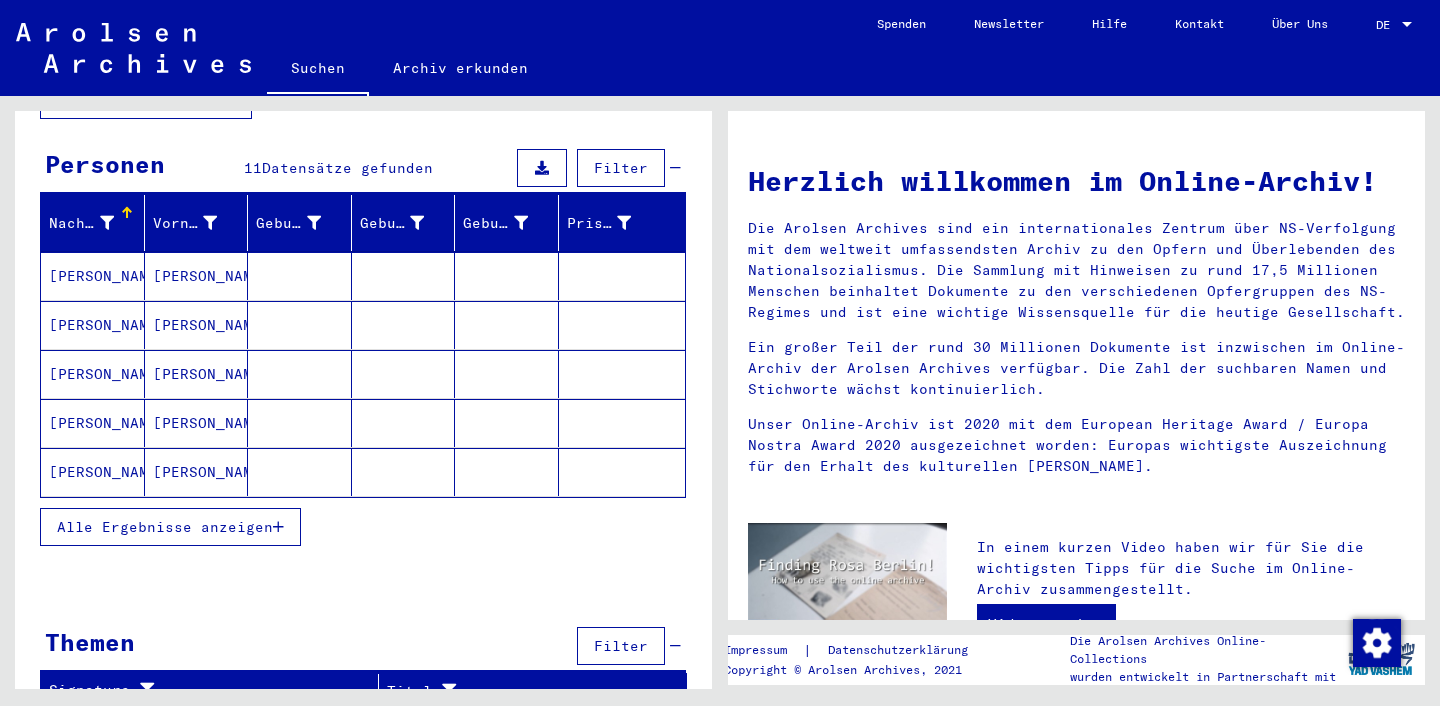 click on "[PERSON_NAME]" at bounding box center (93, 374) 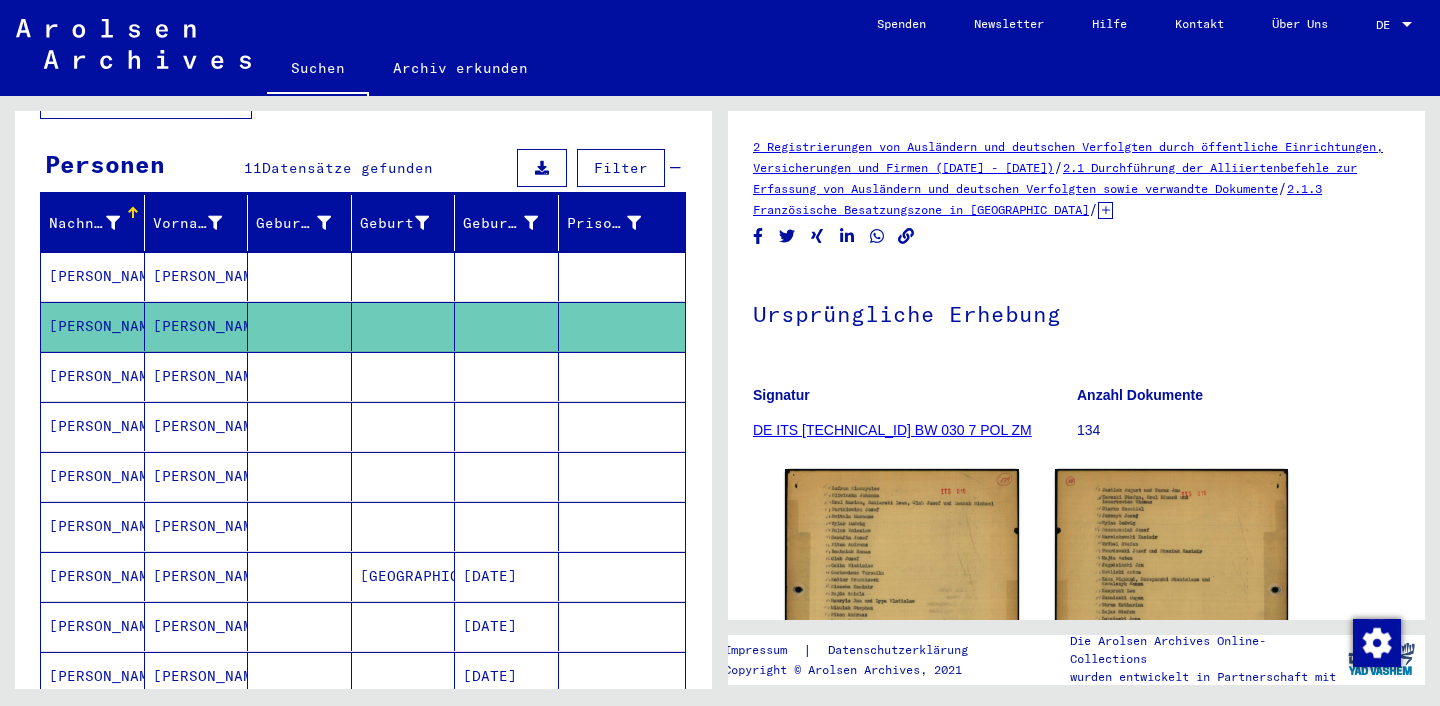 scroll, scrollTop: 0, scrollLeft: 0, axis: both 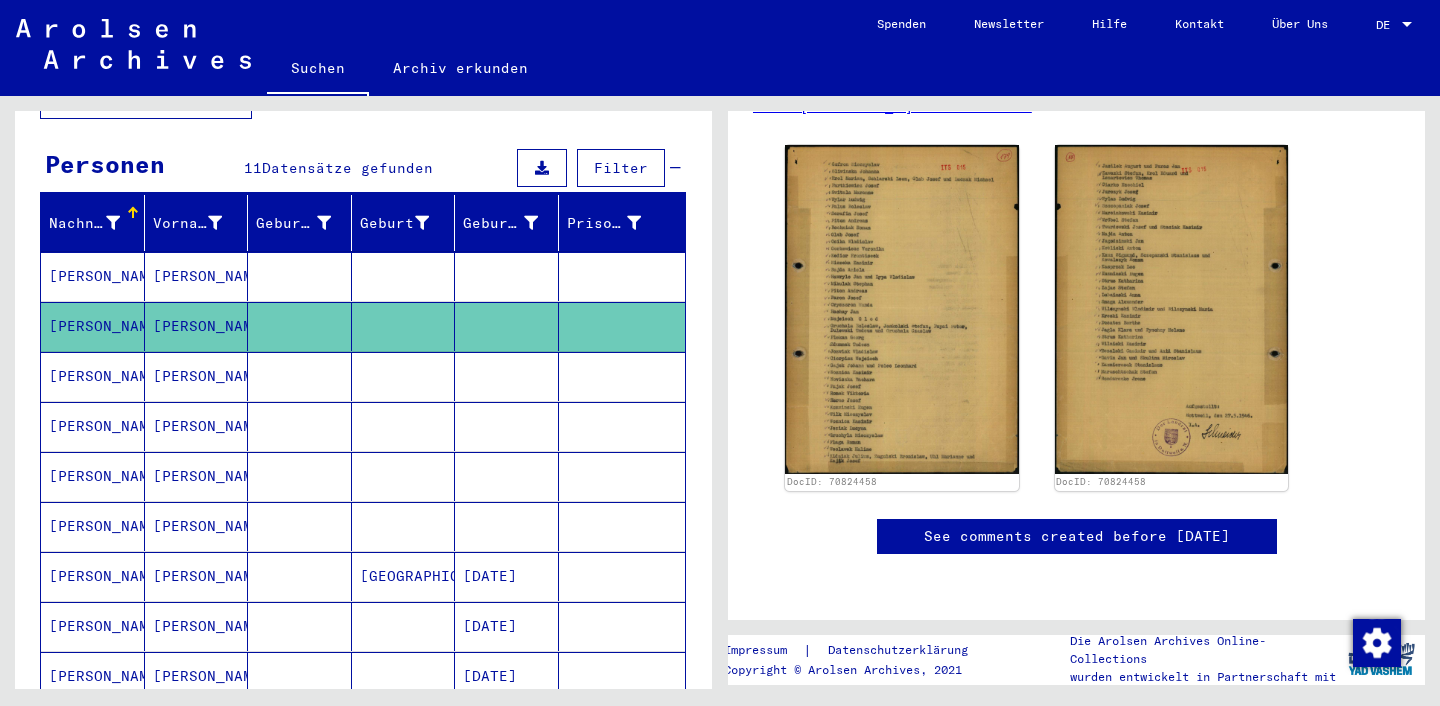 click on "[PERSON_NAME]" at bounding box center (93, 426) 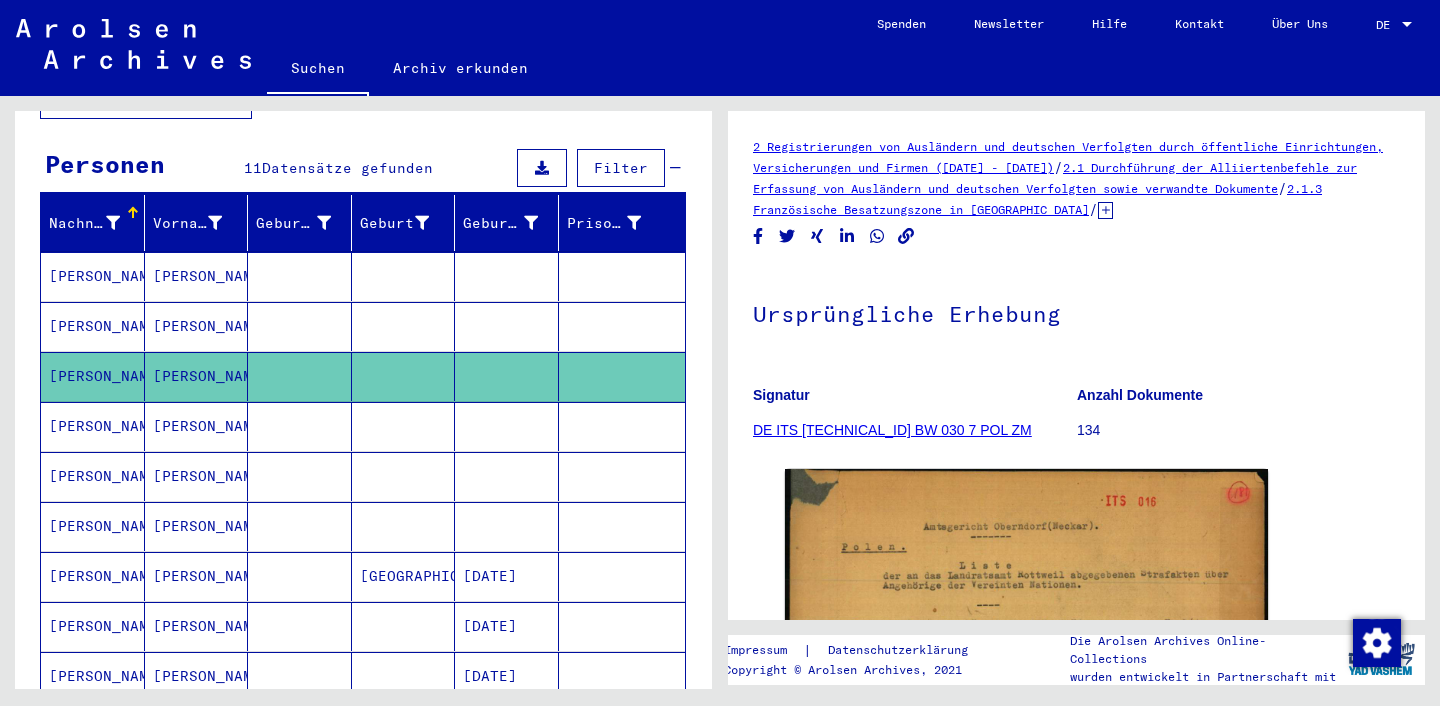 scroll, scrollTop: 0, scrollLeft: 0, axis: both 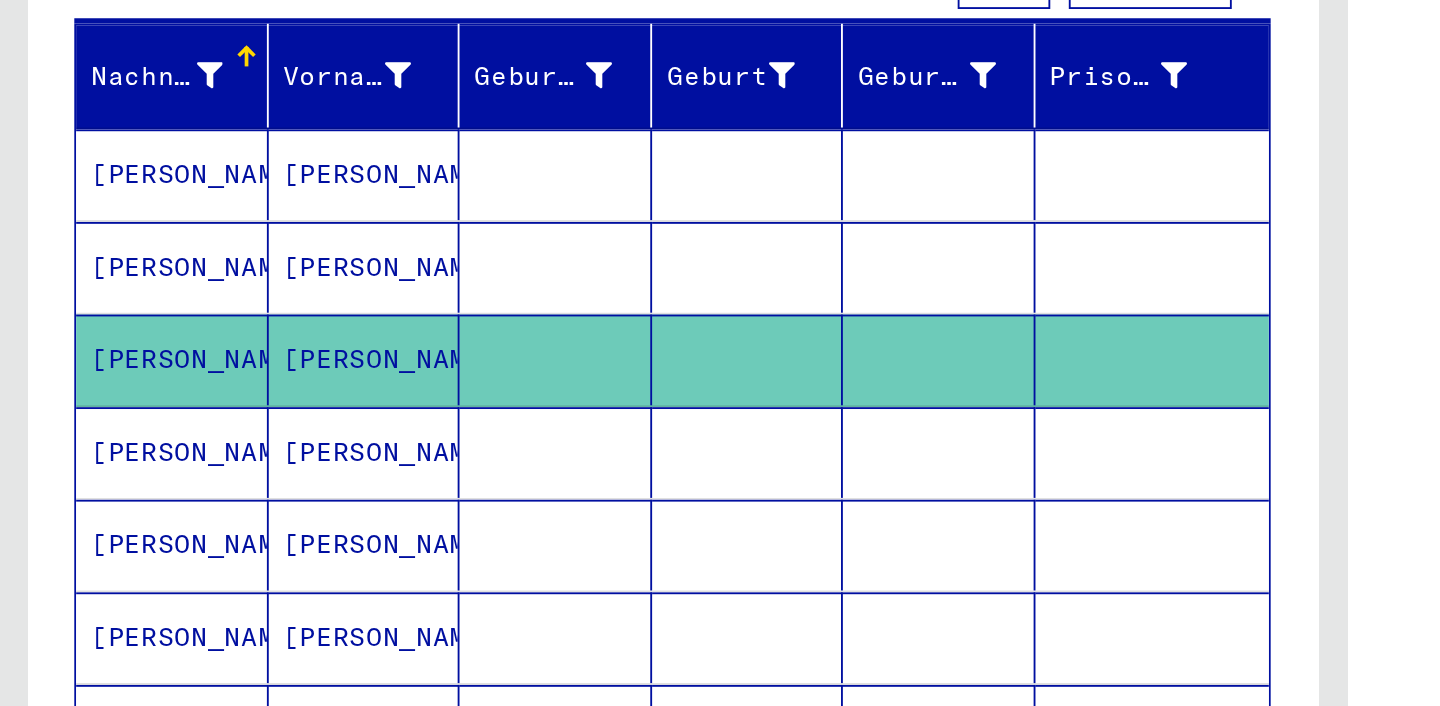 click on "[PERSON_NAME]" at bounding box center (93, 476) 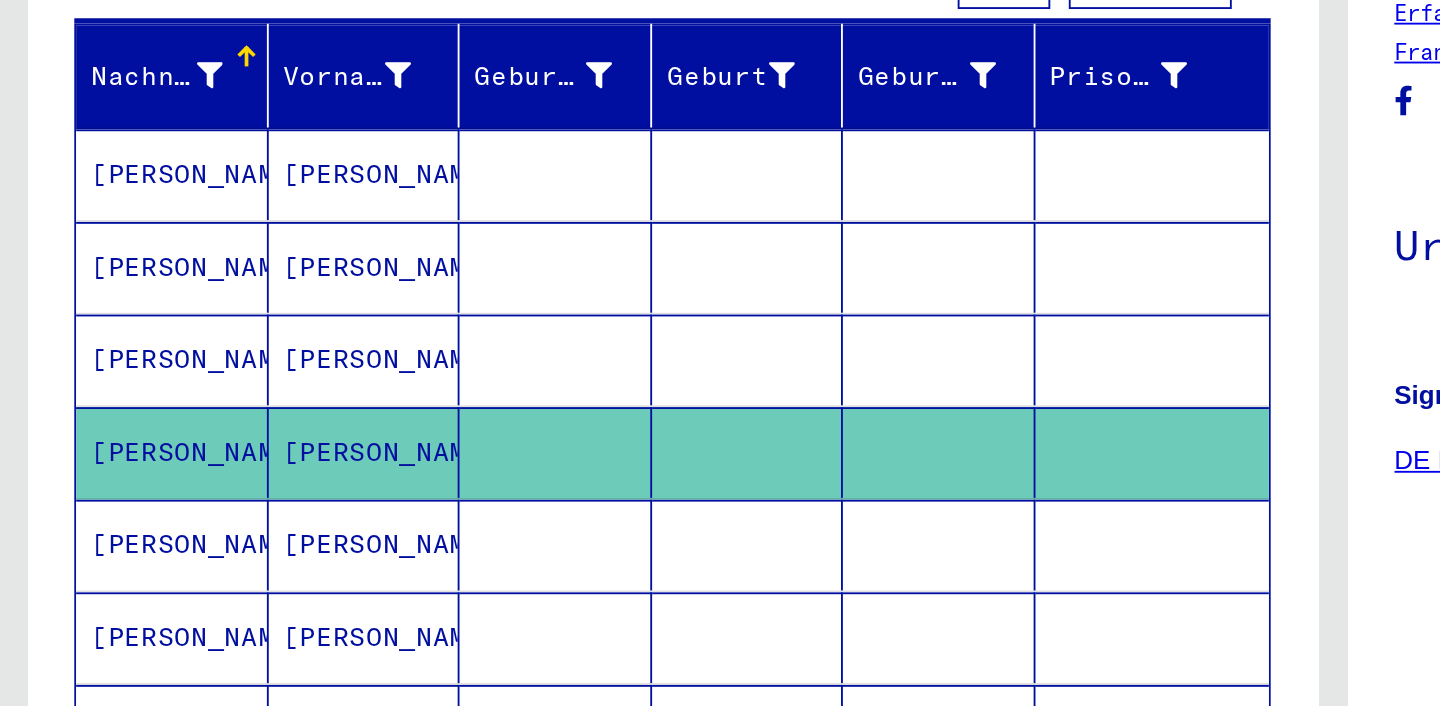 scroll, scrollTop: 0, scrollLeft: 0, axis: both 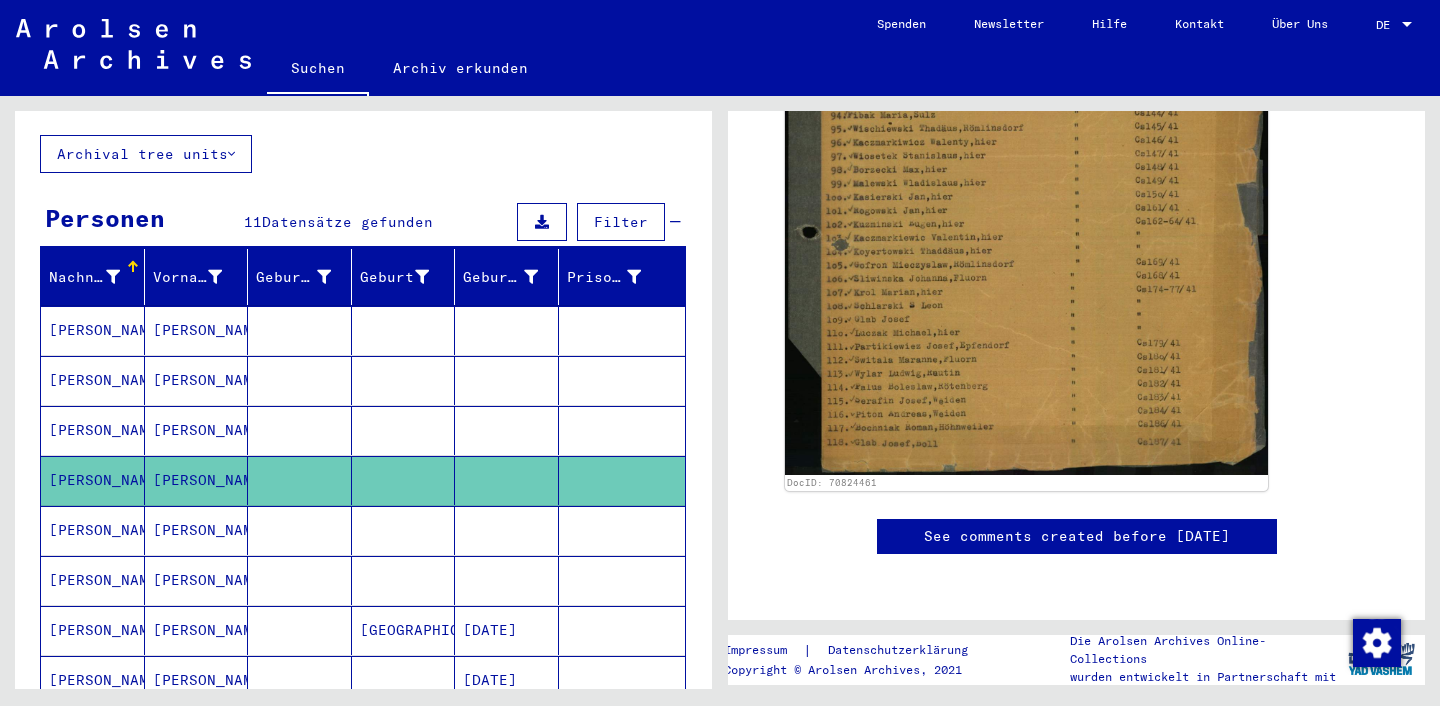 click on "[PERSON_NAME]" at bounding box center [93, 580] 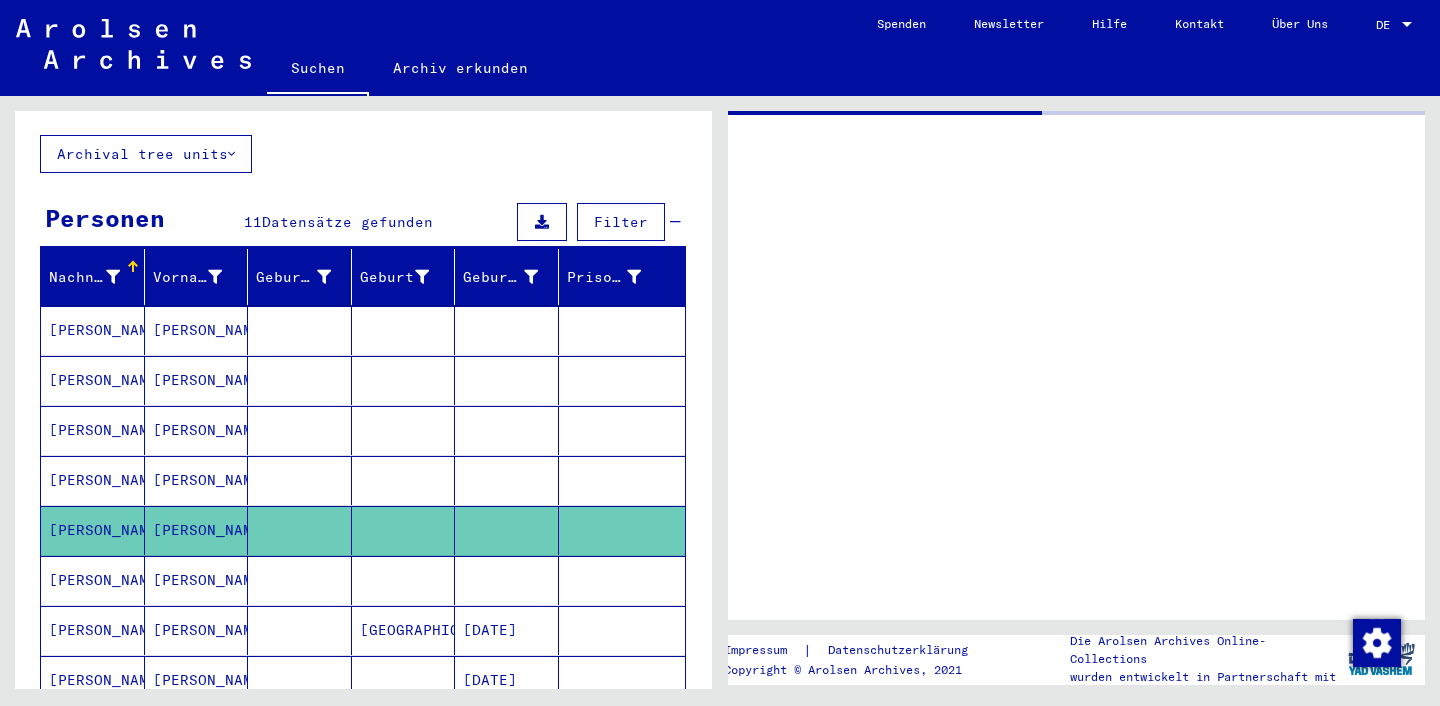 scroll, scrollTop: 0, scrollLeft: 0, axis: both 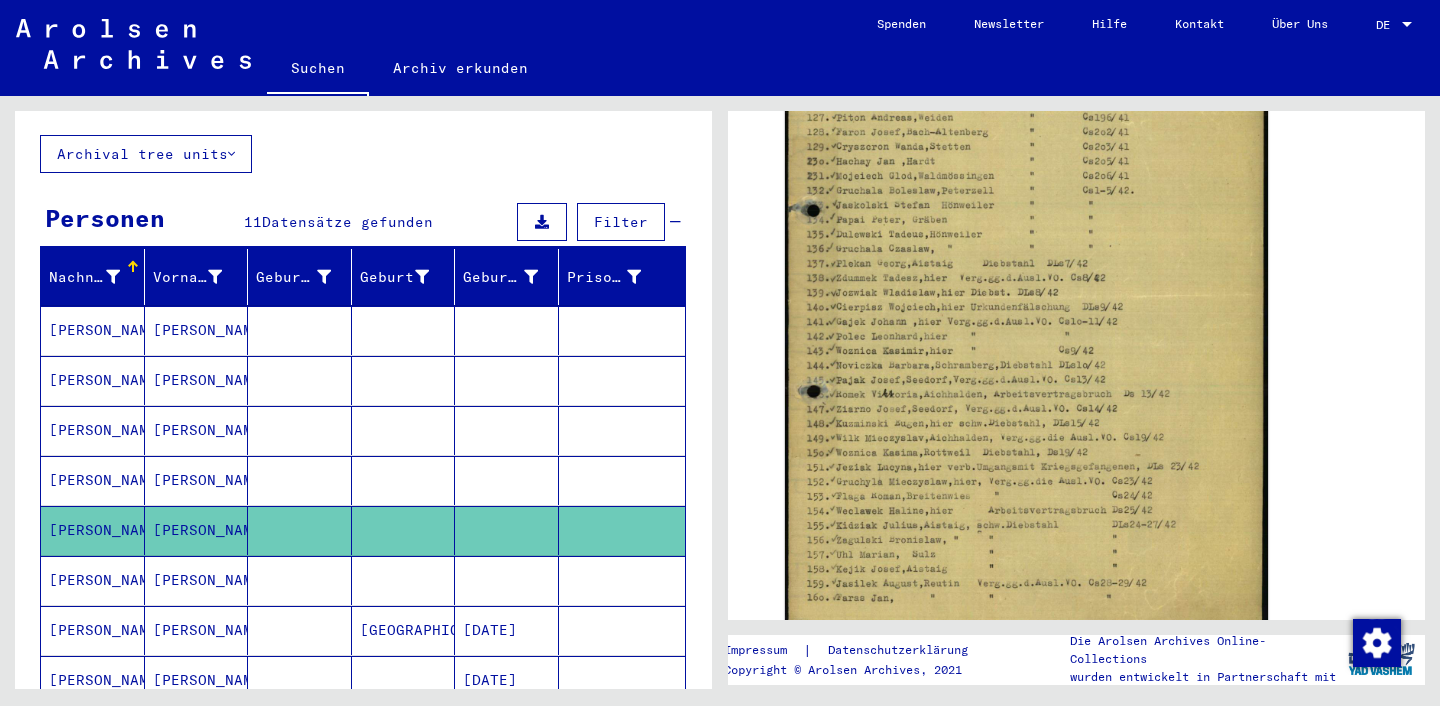 click on "[PERSON_NAME]" at bounding box center [93, 630] 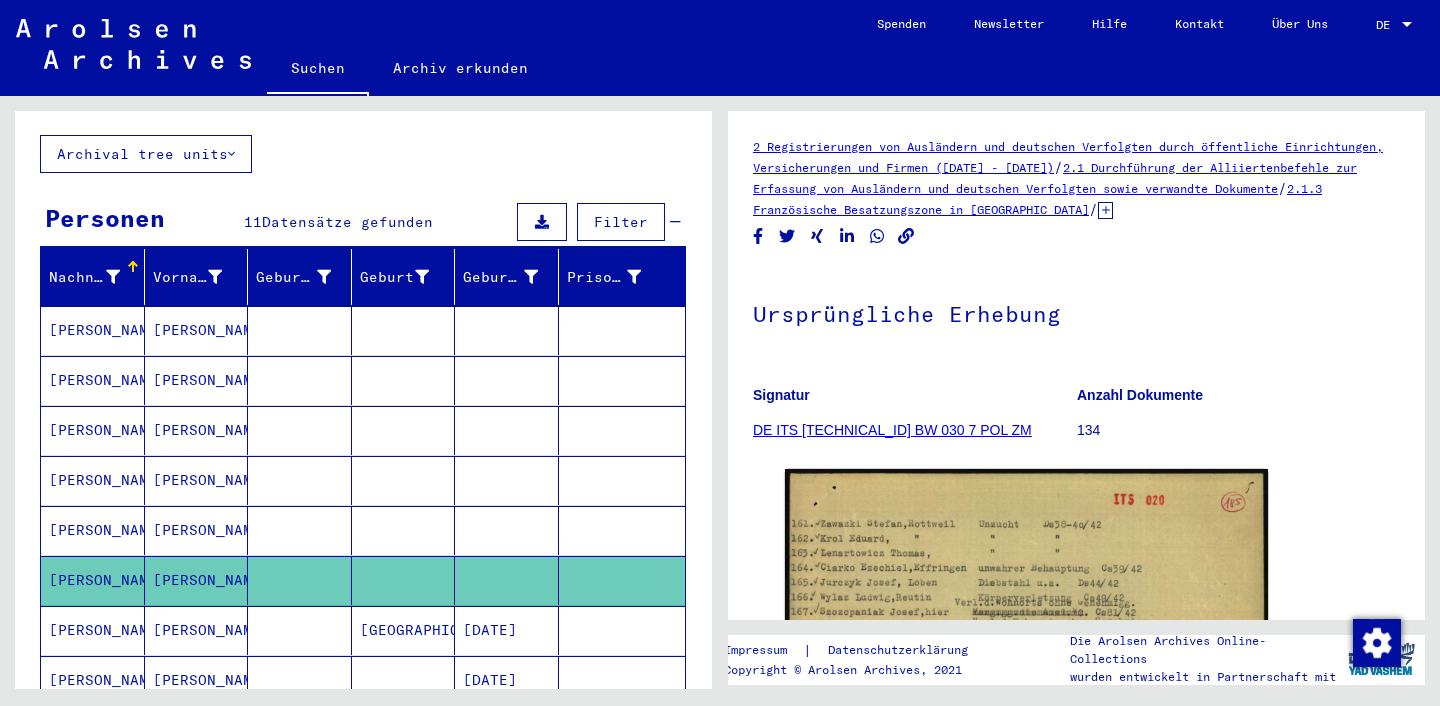 scroll, scrollTop: 0, scrollLeft: 0, axis: both 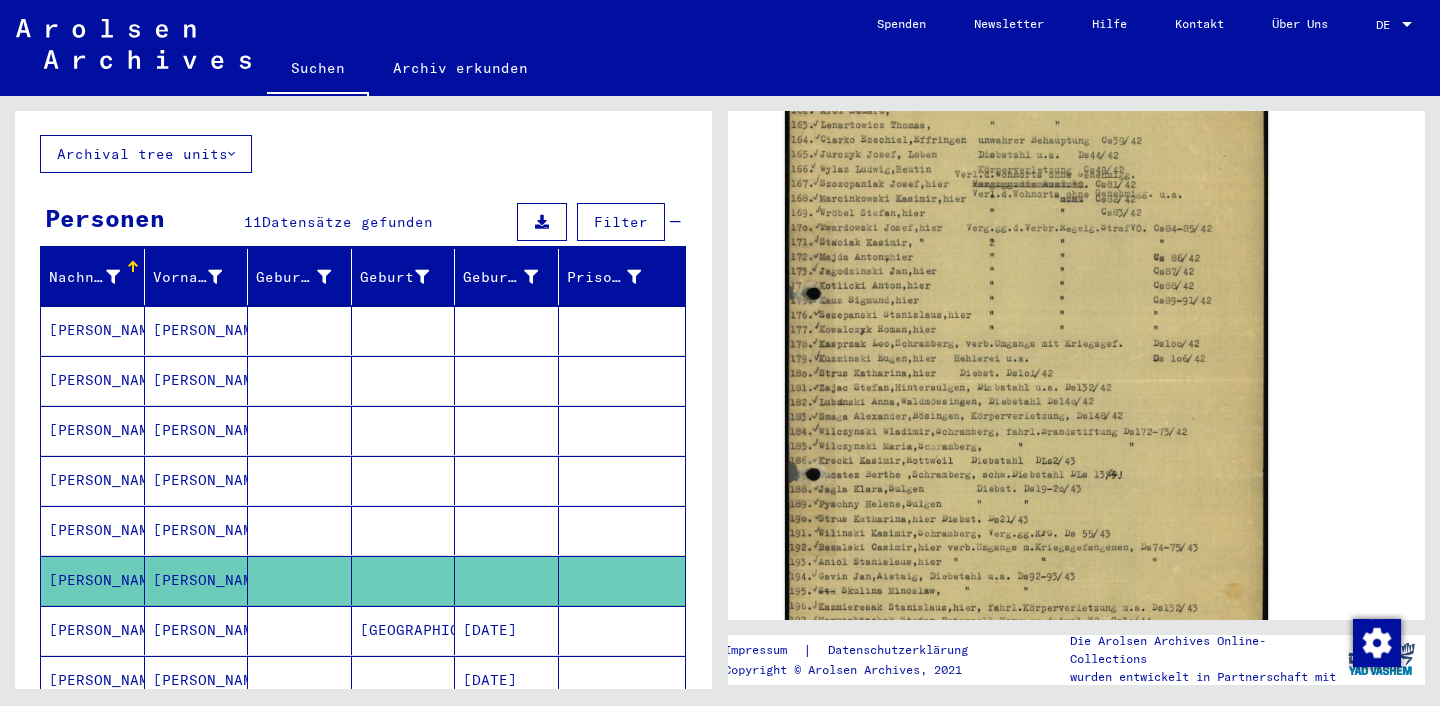 click 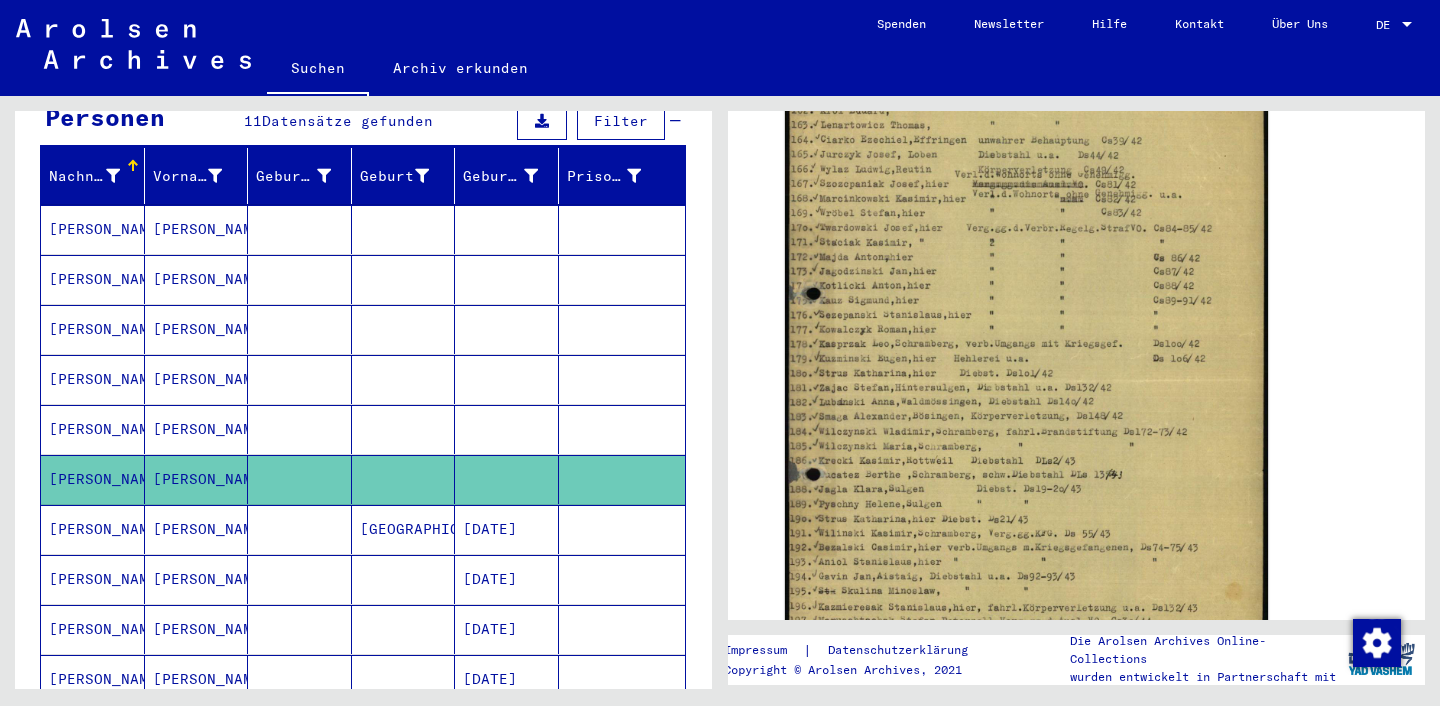 scroll, scrollTop: 226, scrollLeft: 0, axis: vertical 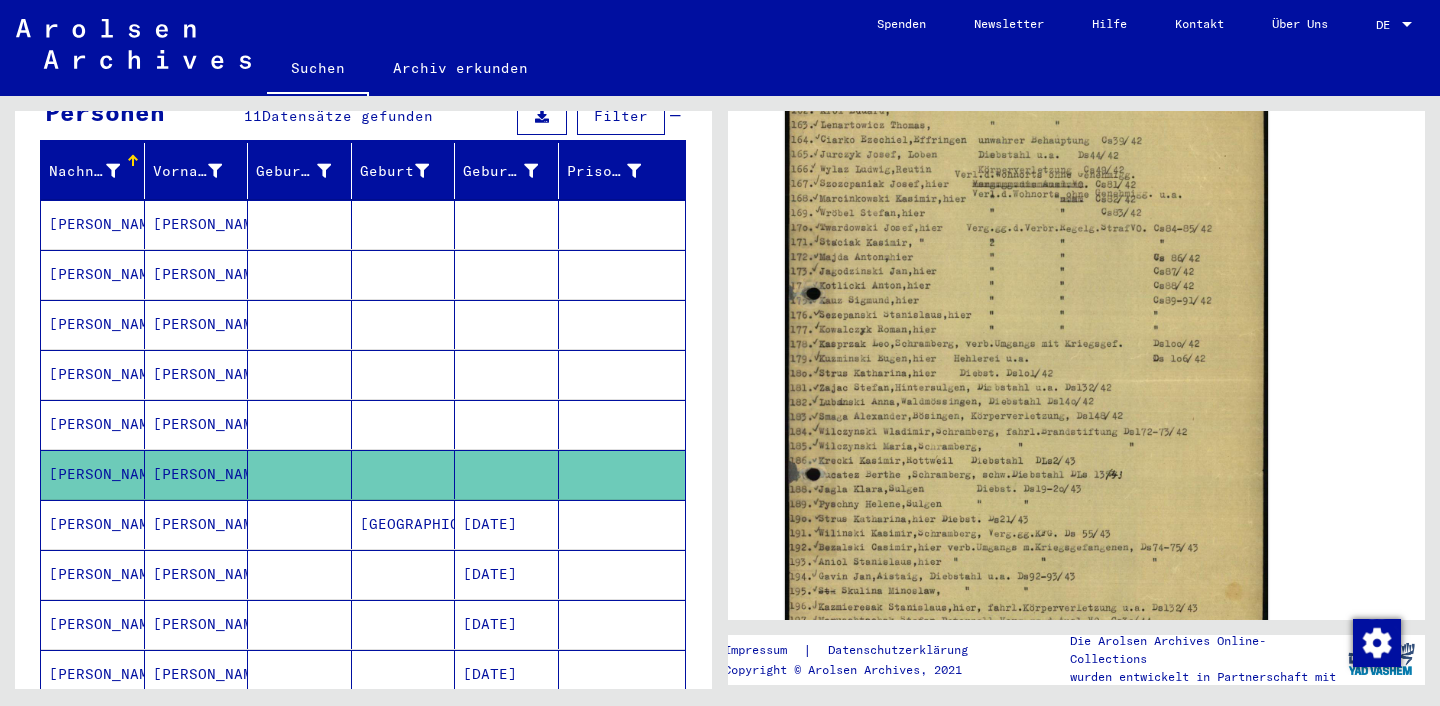 click on "[PERSON_NAME]" at bounding box center (93, 574) 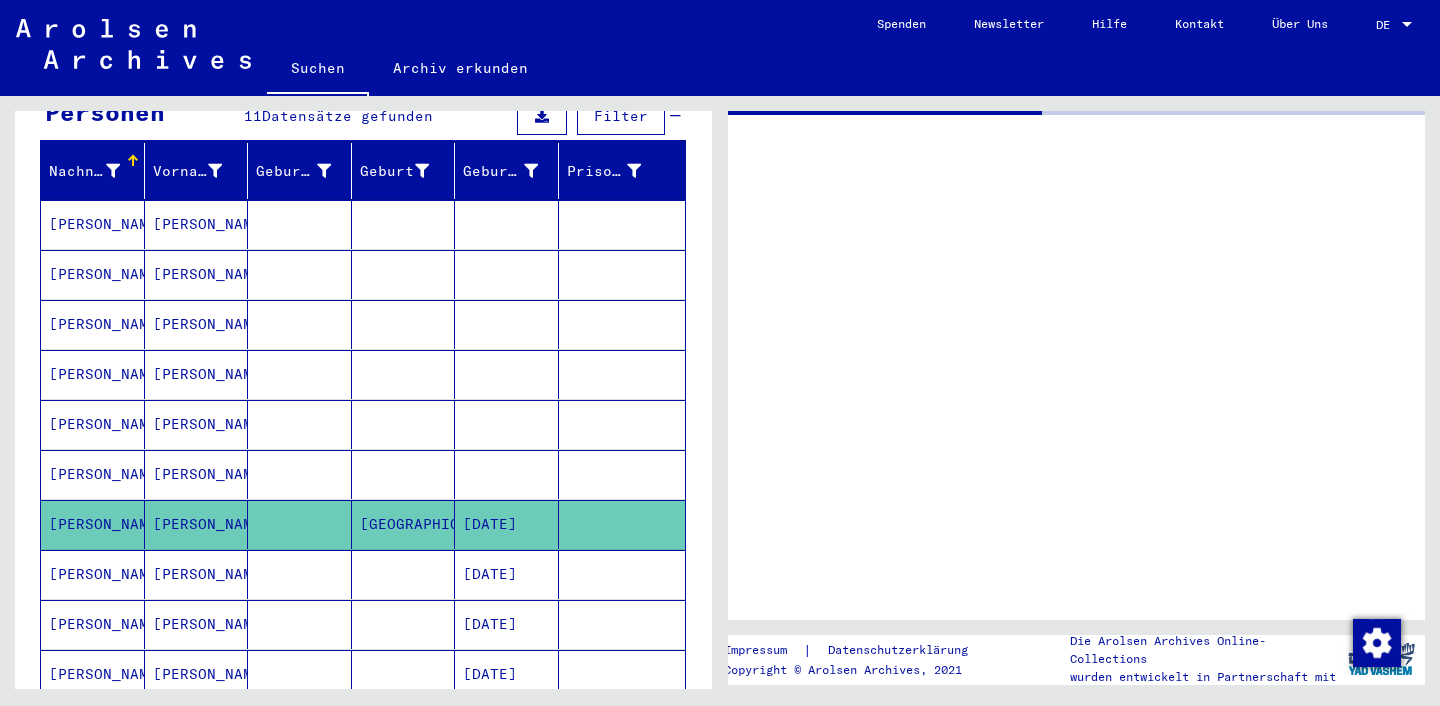 scroll, scrollTop: 0, scrollLeft: 0, axis: both 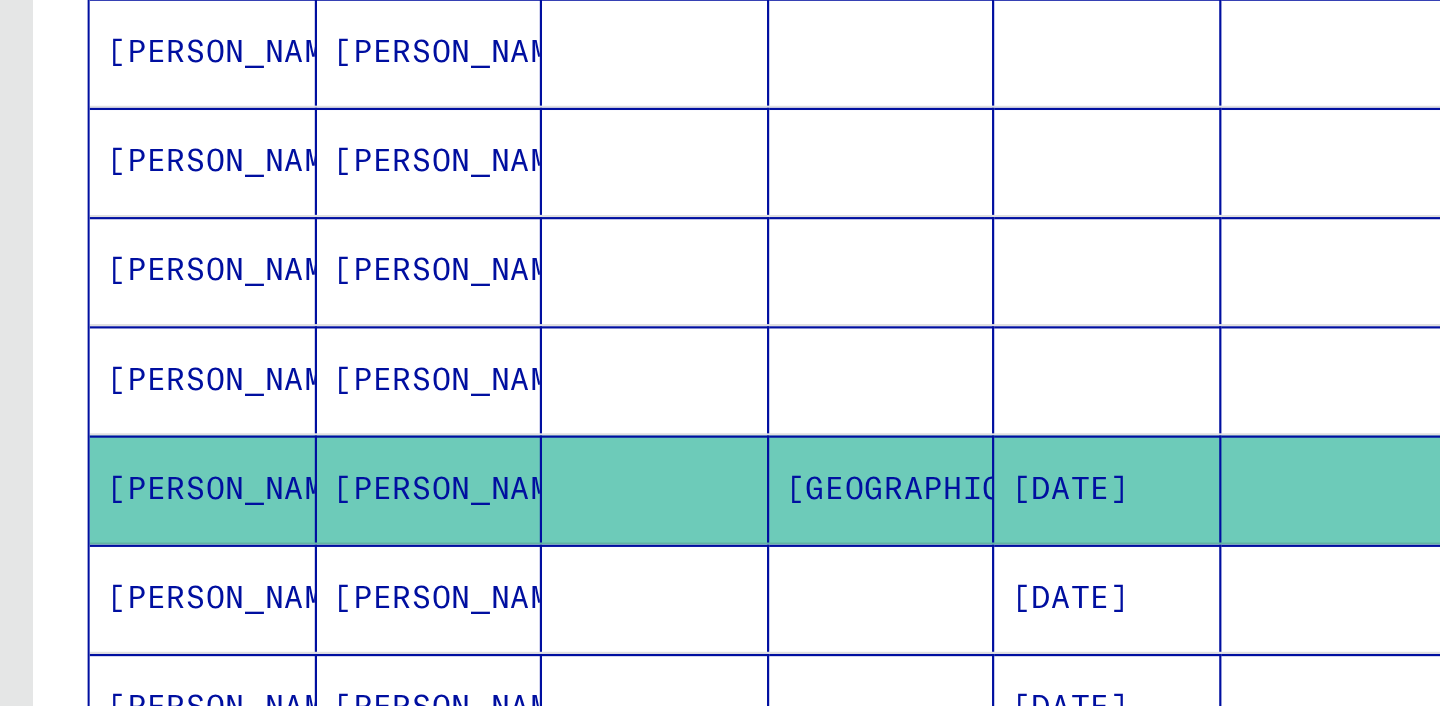 click on "[PERSON_NAME]" at bounding box center (93, 624) 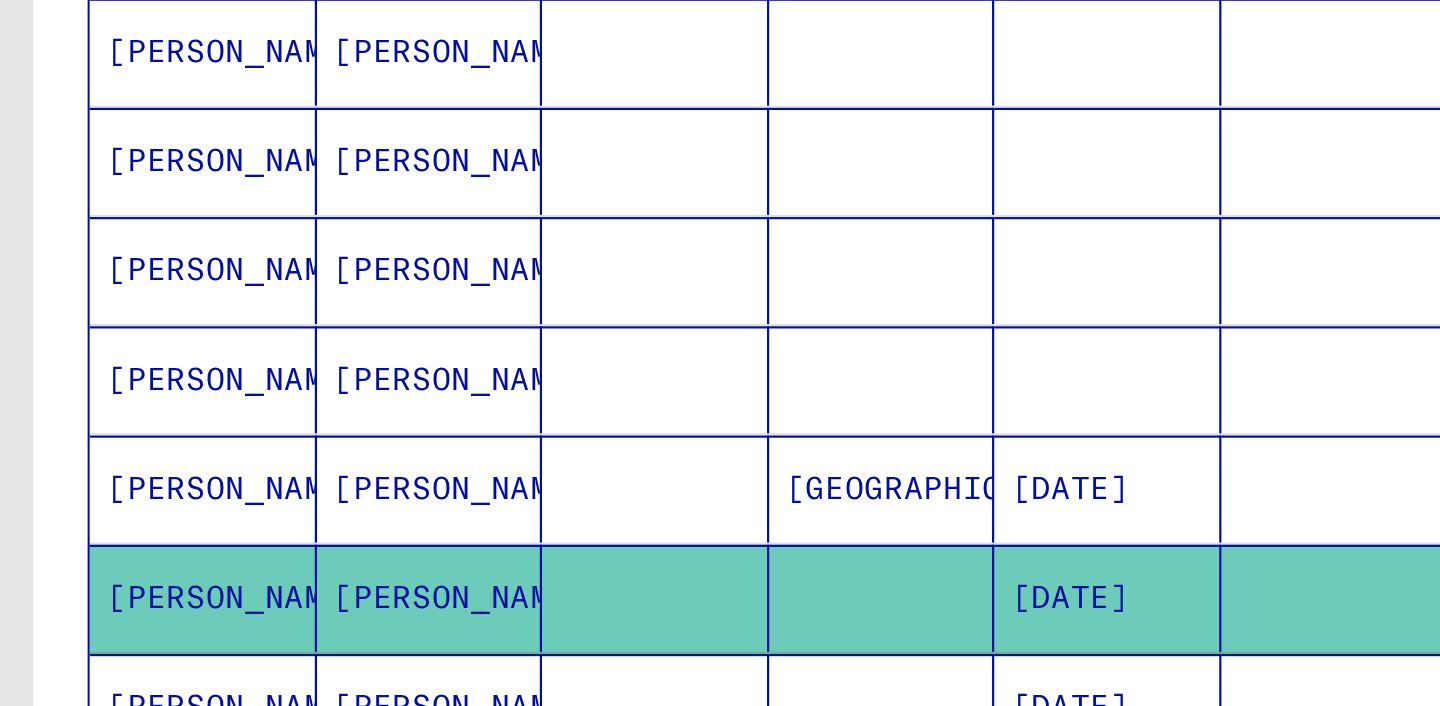 scroll, scrollTop: 0, scrollLeft: 0, axis: both 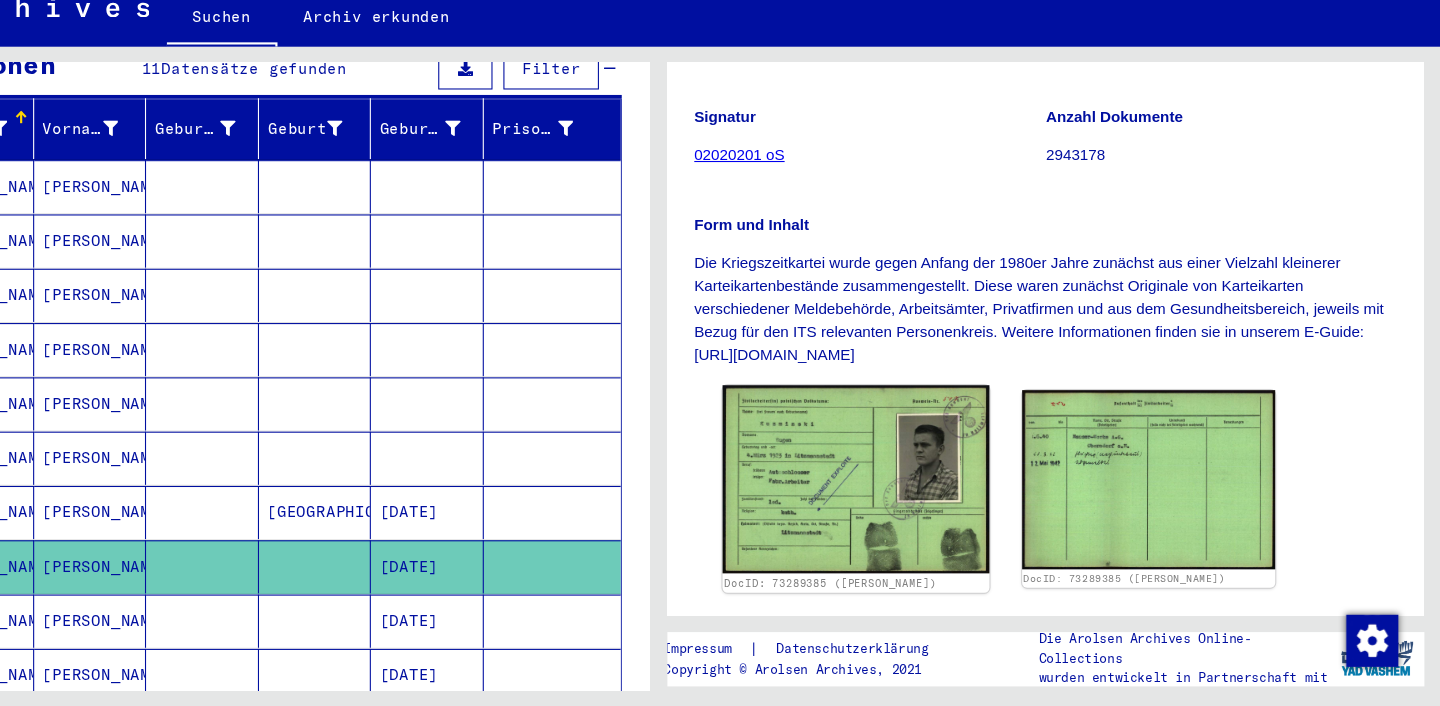 click 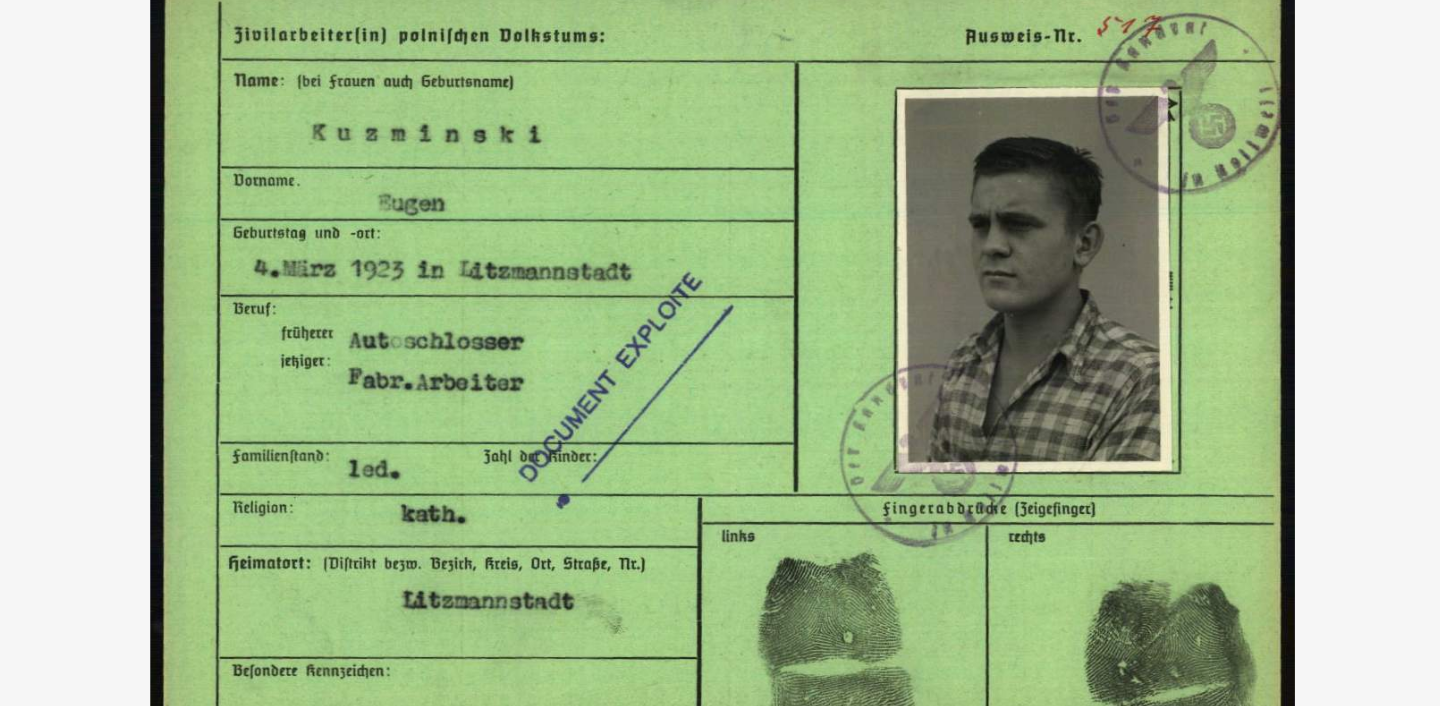 type 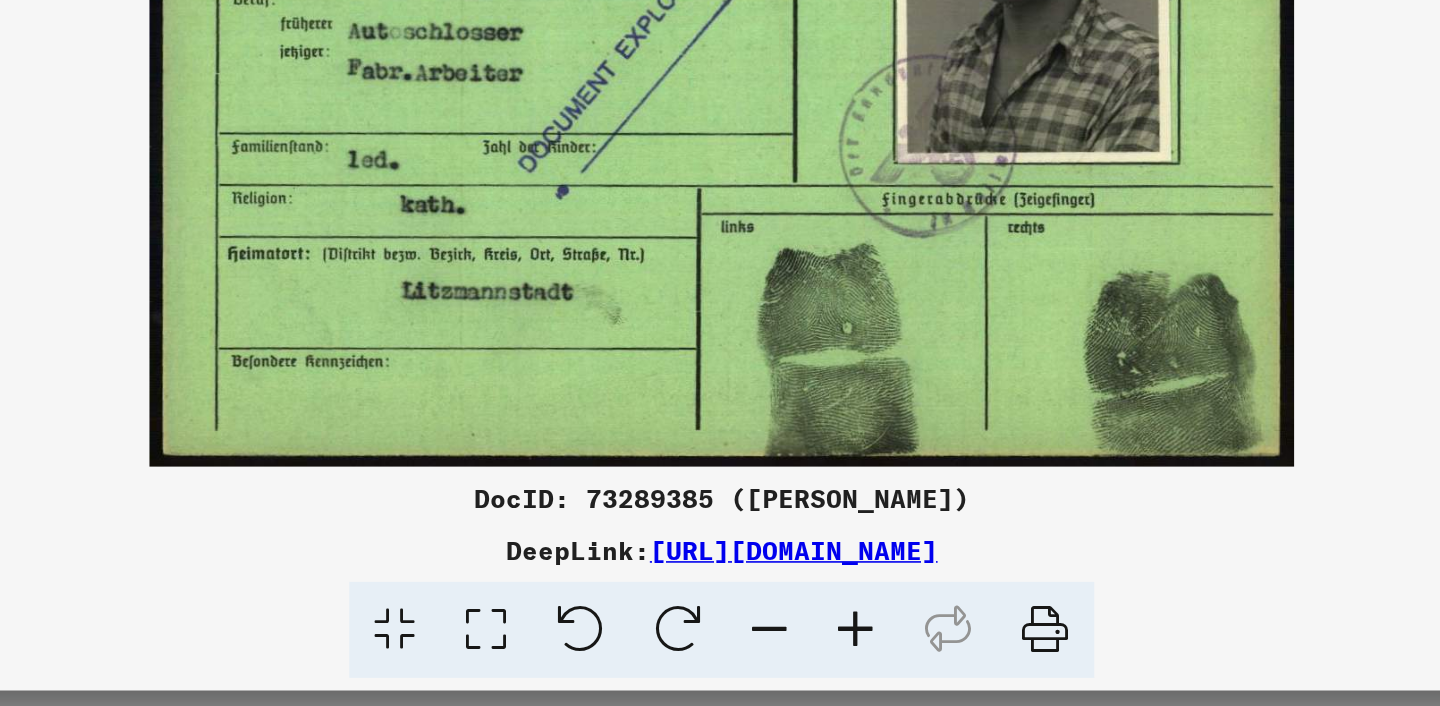 click at bounding box center (922, 658) 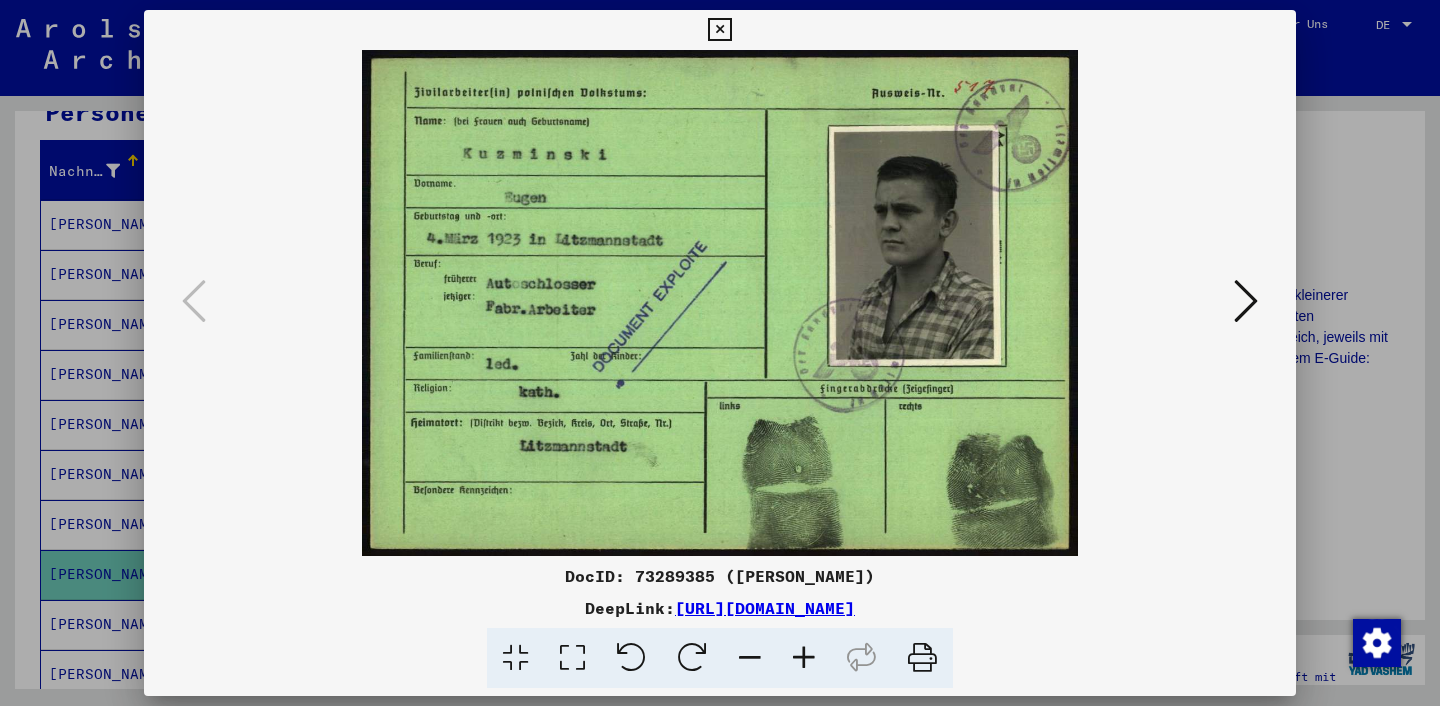 click at bounding box center [1246, 301] 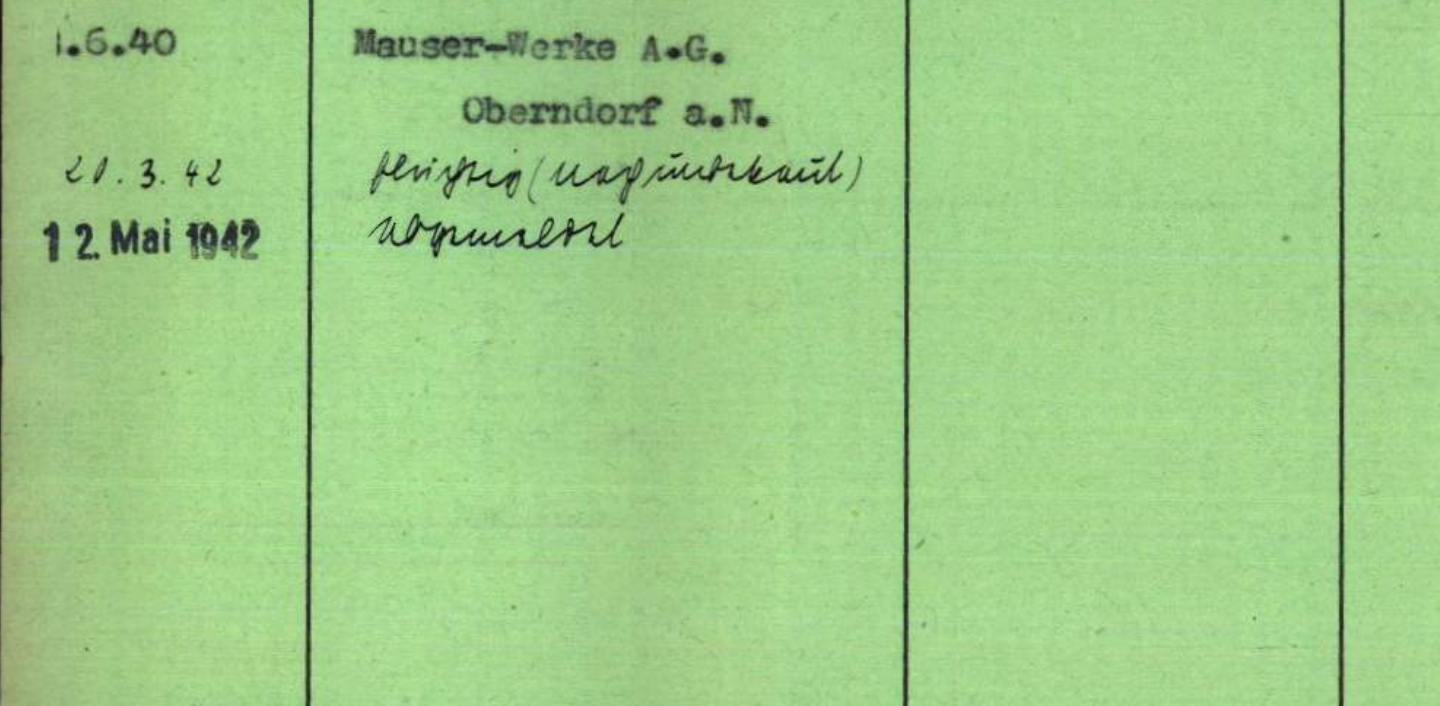 scroll, scrollTop: 0, scrollLeft: 0, axis: both 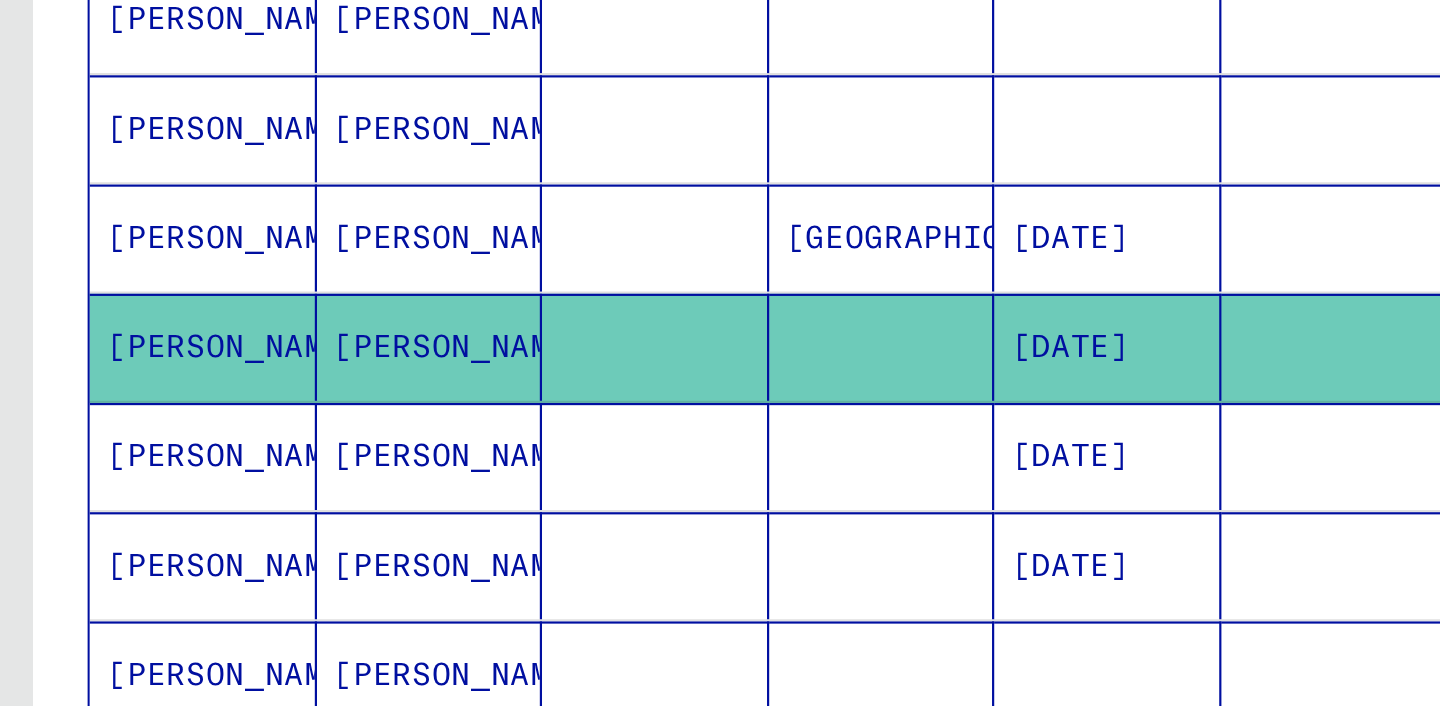 click on "[PERSON_NAME]" at bounding box center (93, 559) 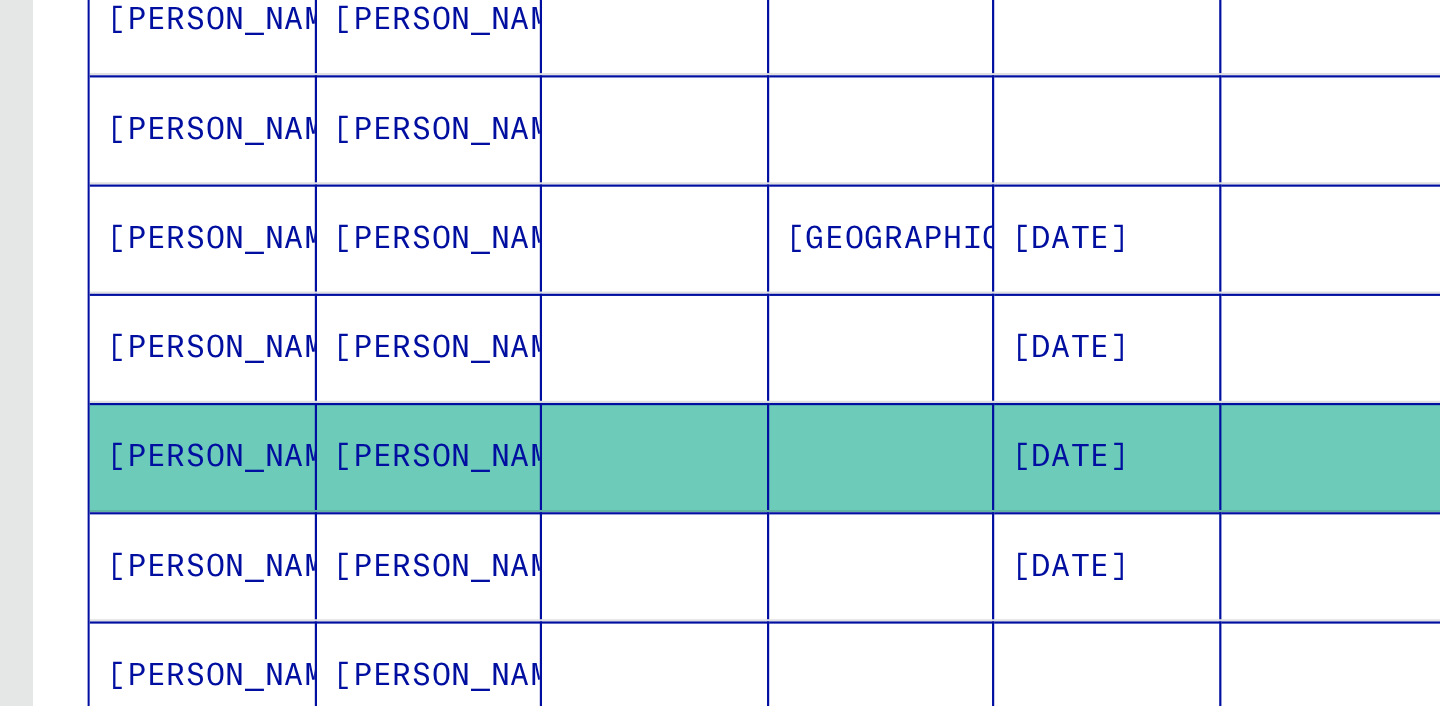 click on "[PERSON_NAME]" 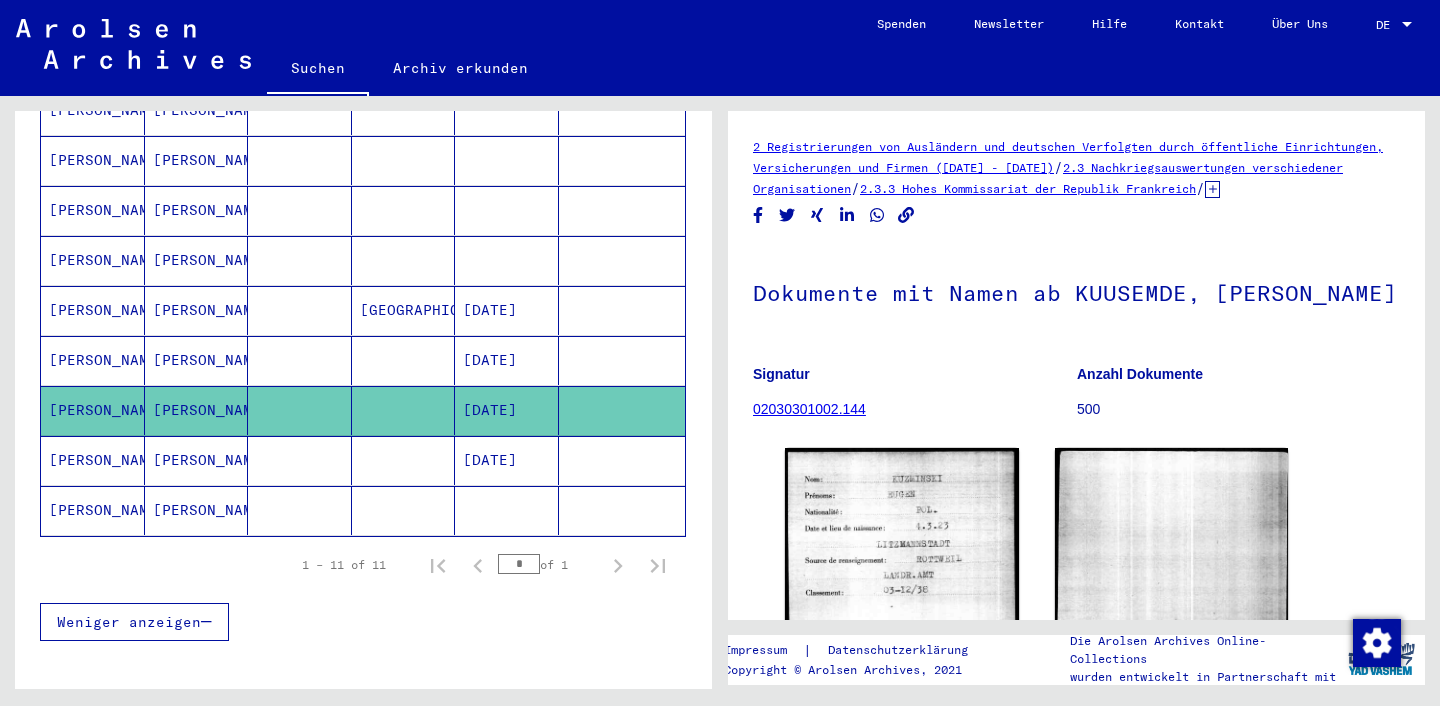 scroll, scrollTop: 442, scrollLeft: 0, axis: vertical 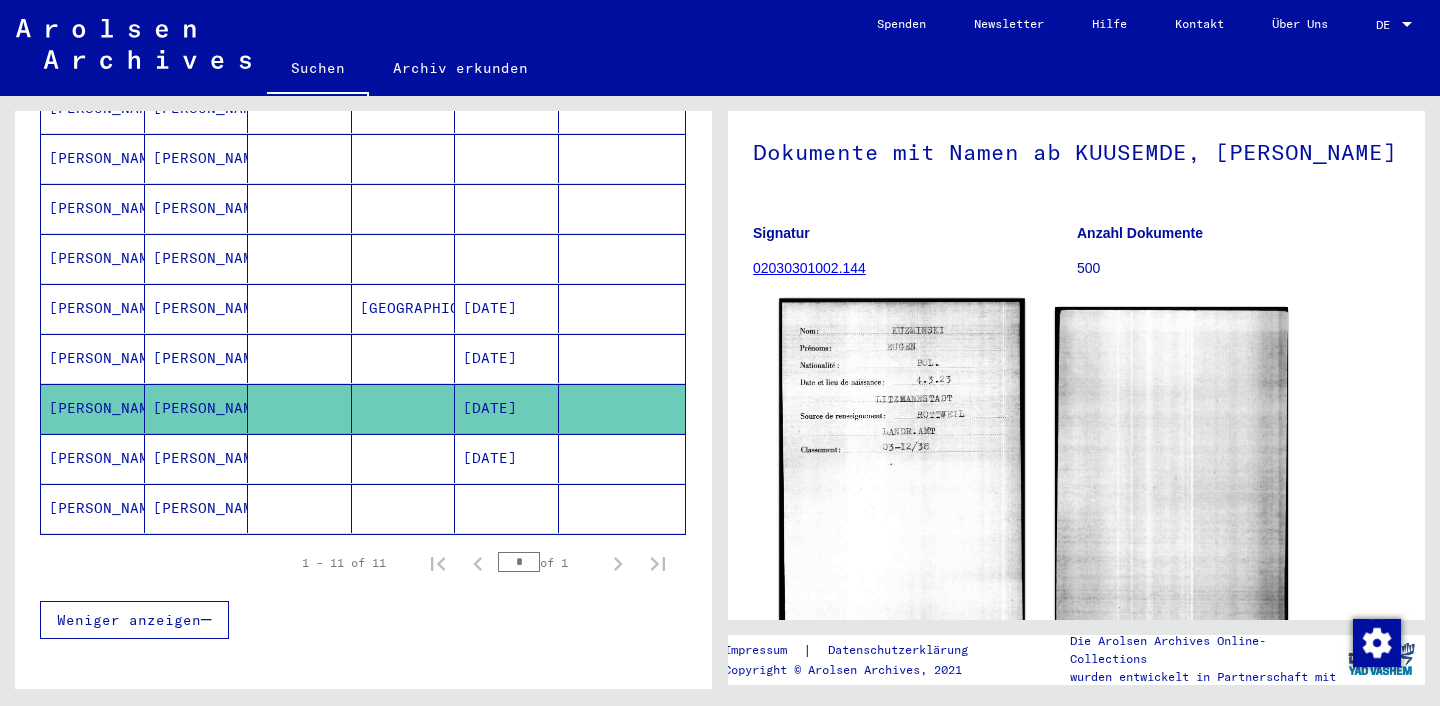click 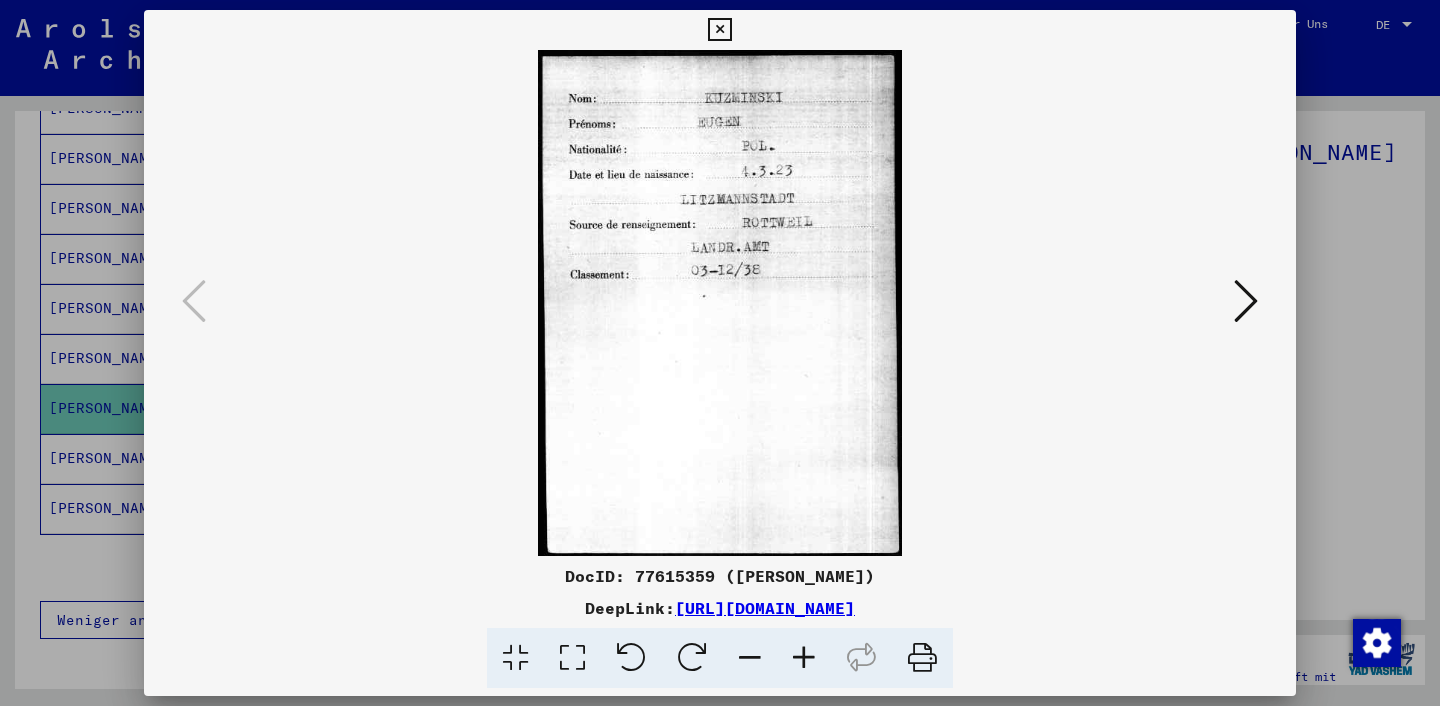 click at bounding box center (1246, 301) 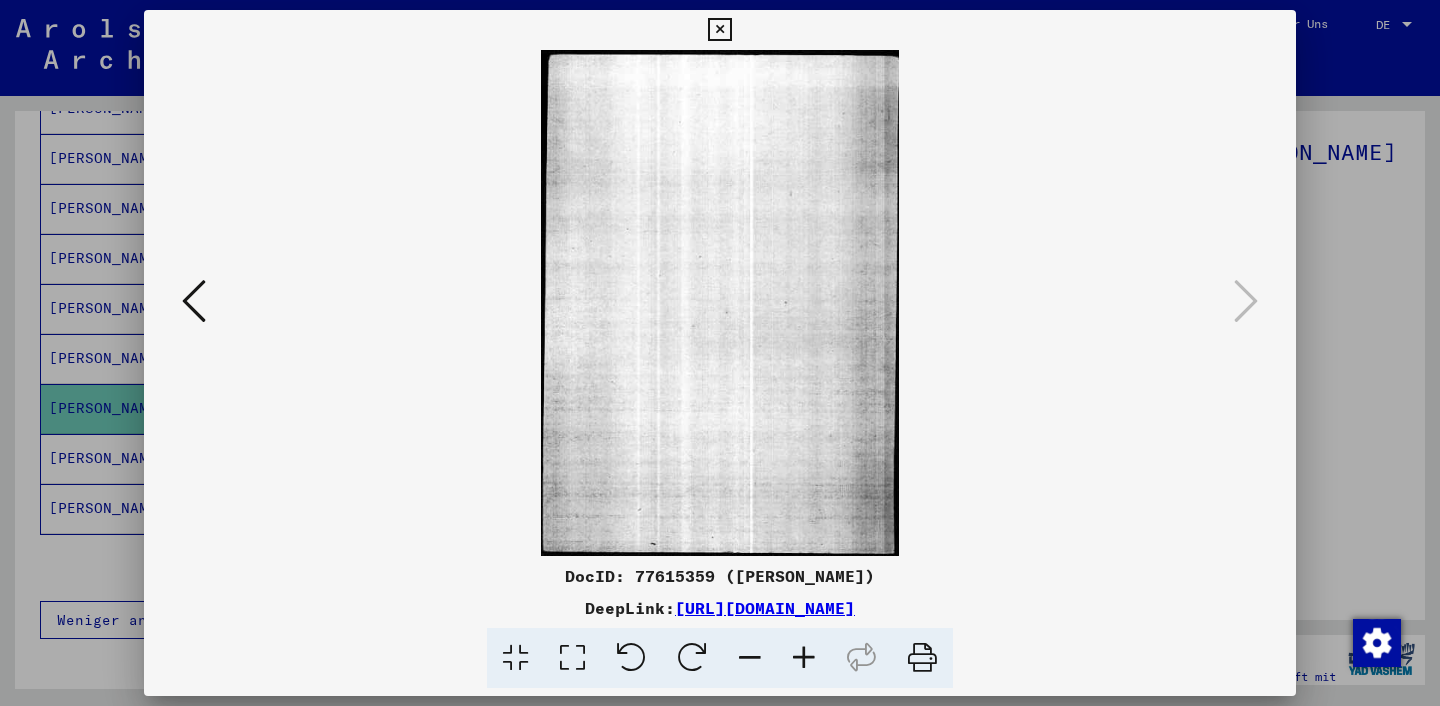 click at bounding box center [719, 30] 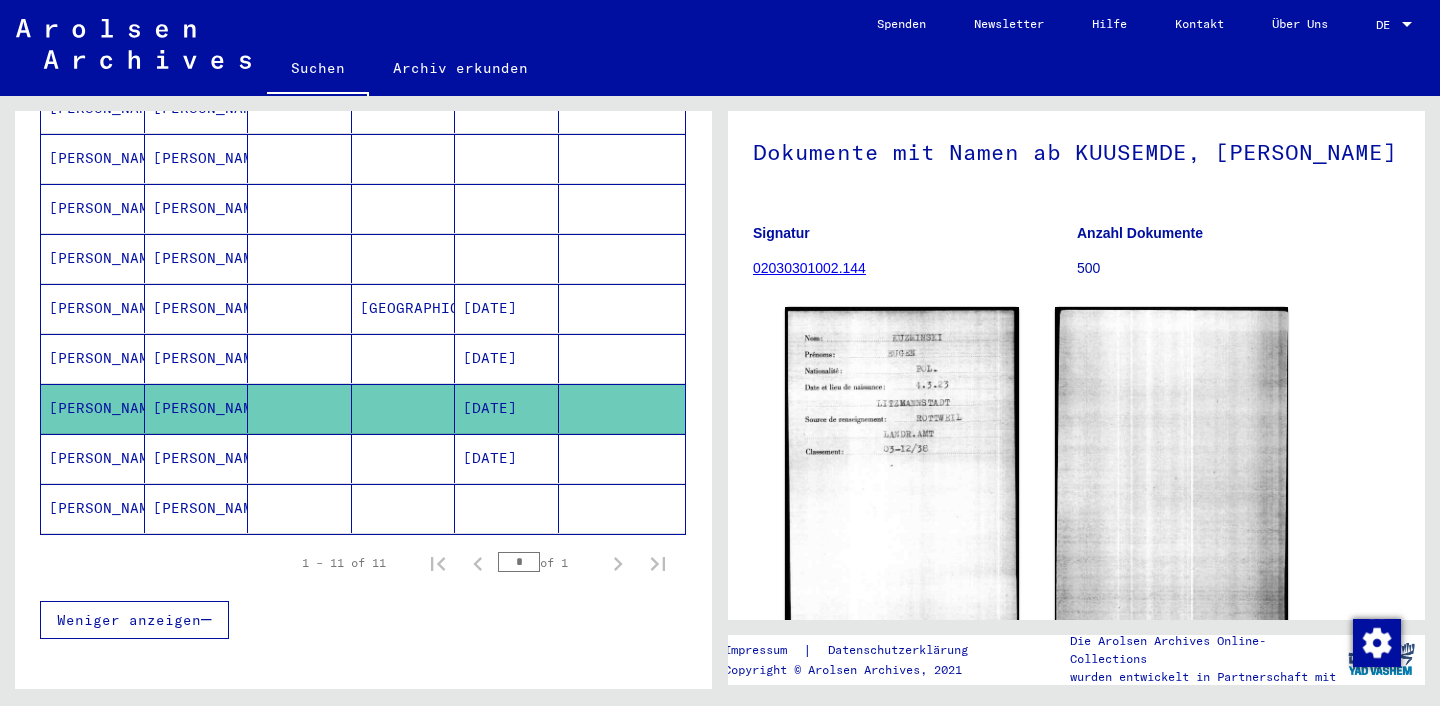 click on "[PERSON_NAME]" at bounding box center [93, 508] 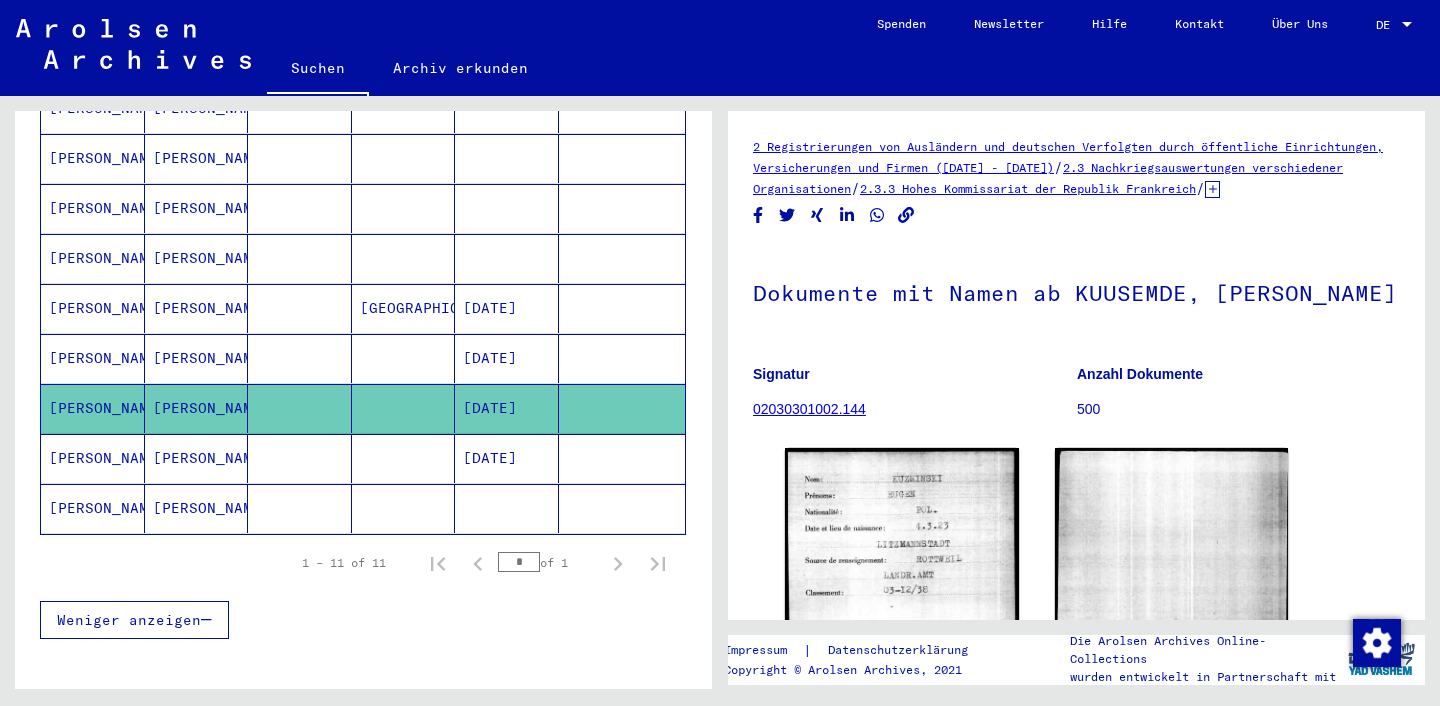 click on "[PERSON_NAME]" at bounding box center (93, 508) 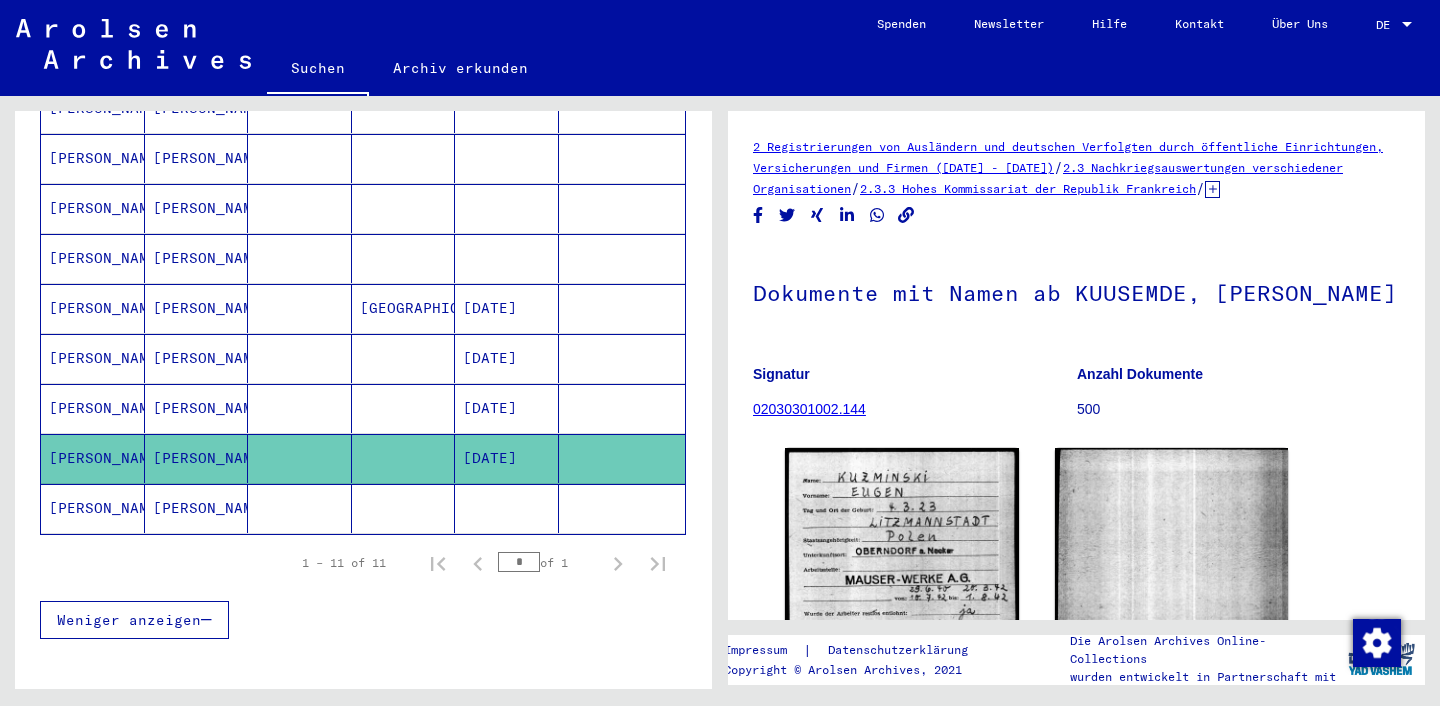 scroll, scrollTop: 0, scrollLeft: 0, axis: both 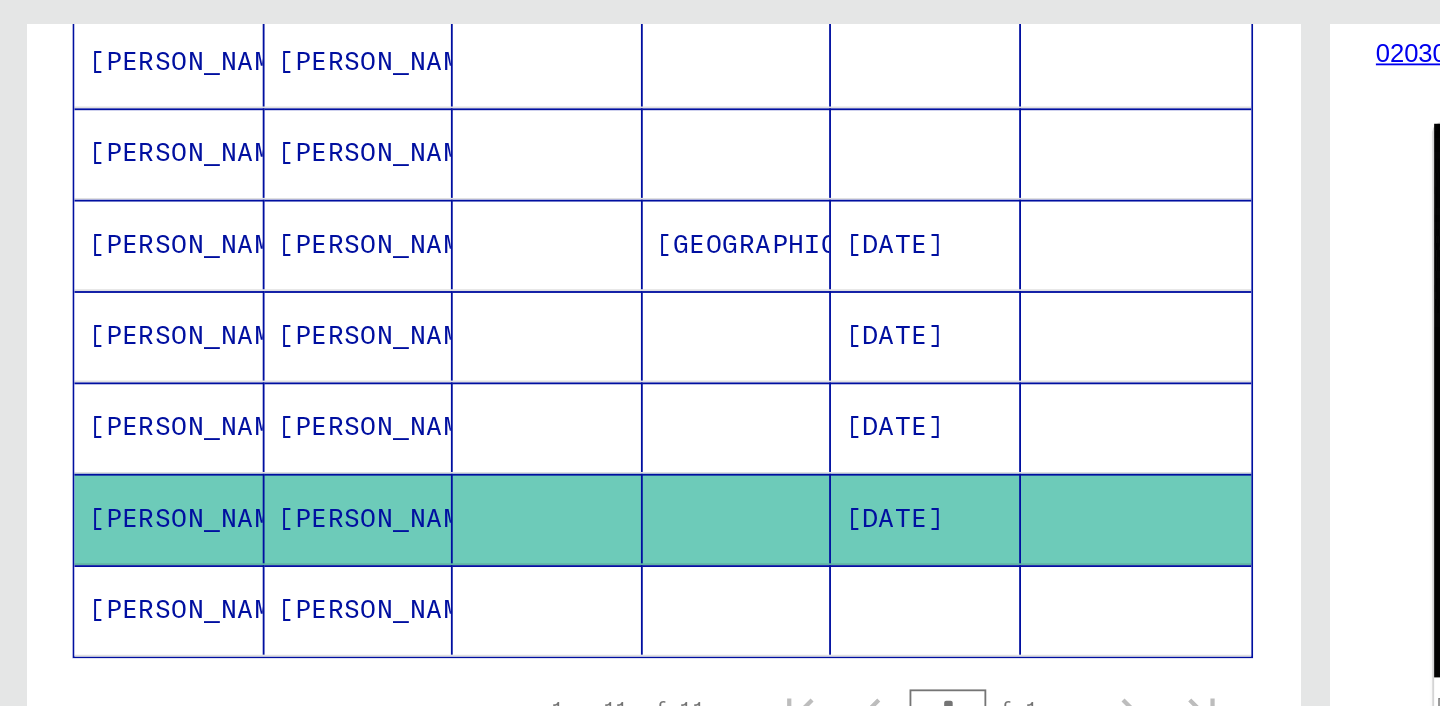 click on "[PERSON_NAME]" 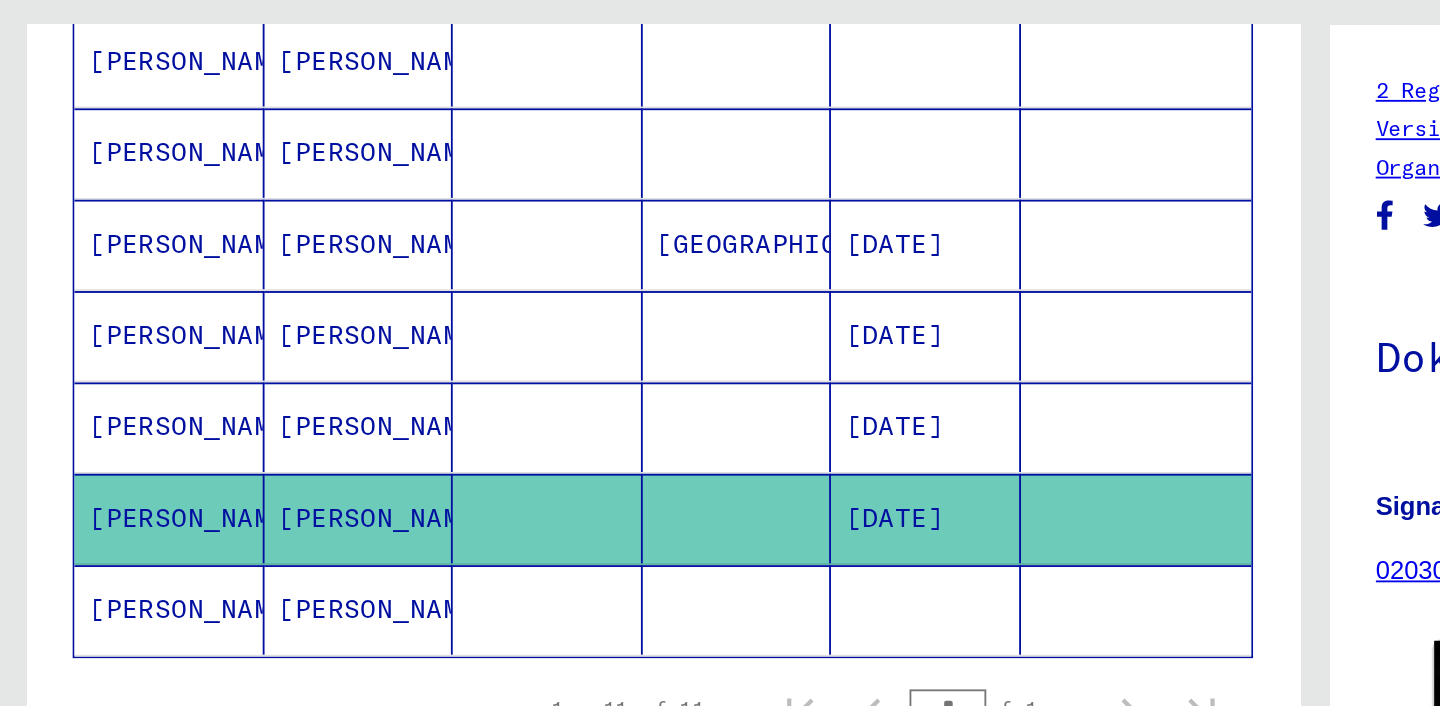 click on "[PERSON_NAME]" 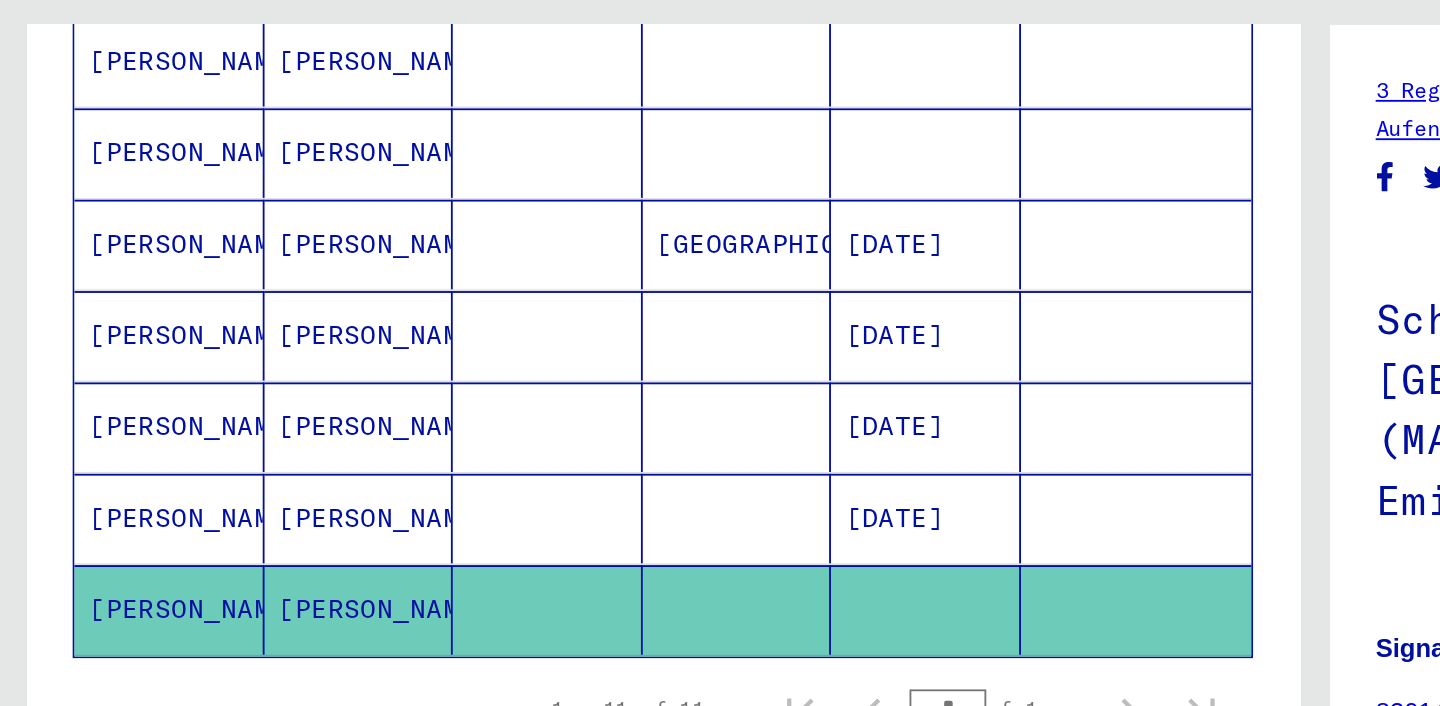 scroll, scrollTop: 0, scrollLeft: 0, axis: both 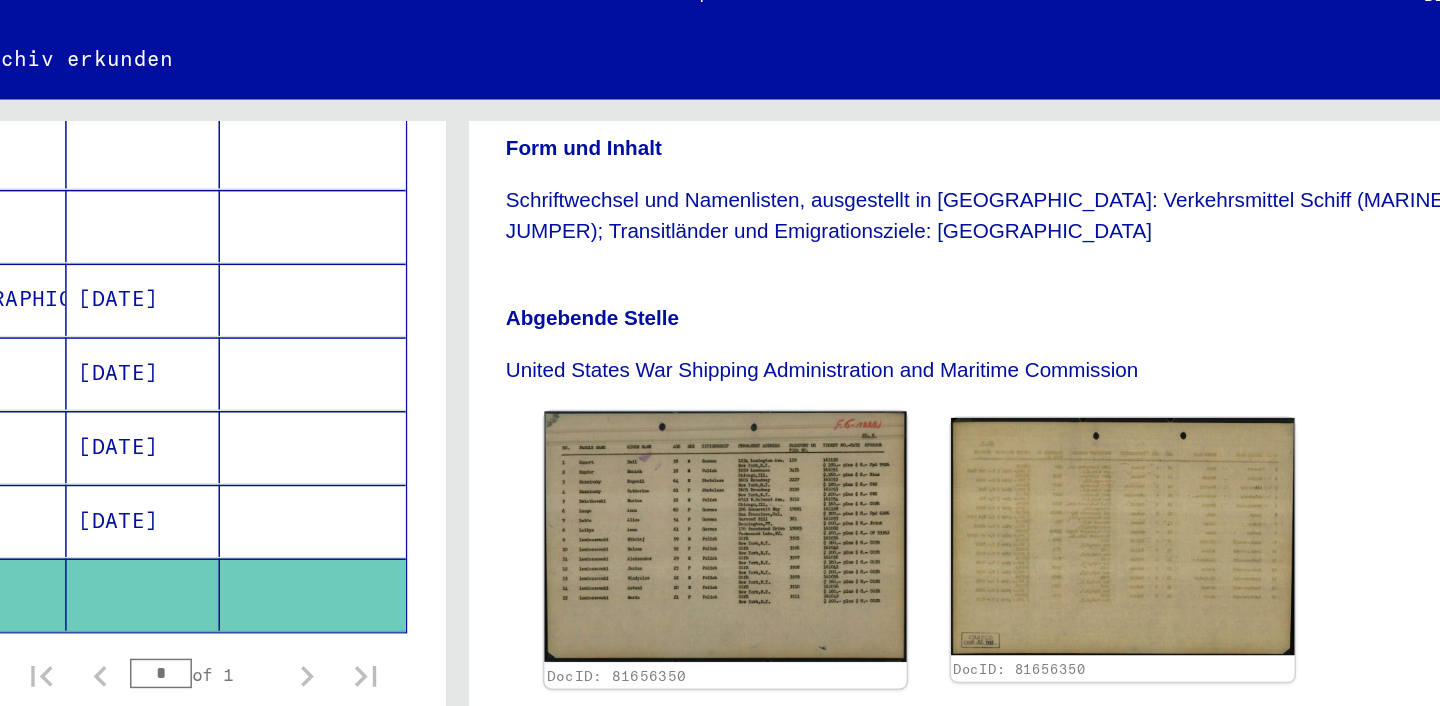 click 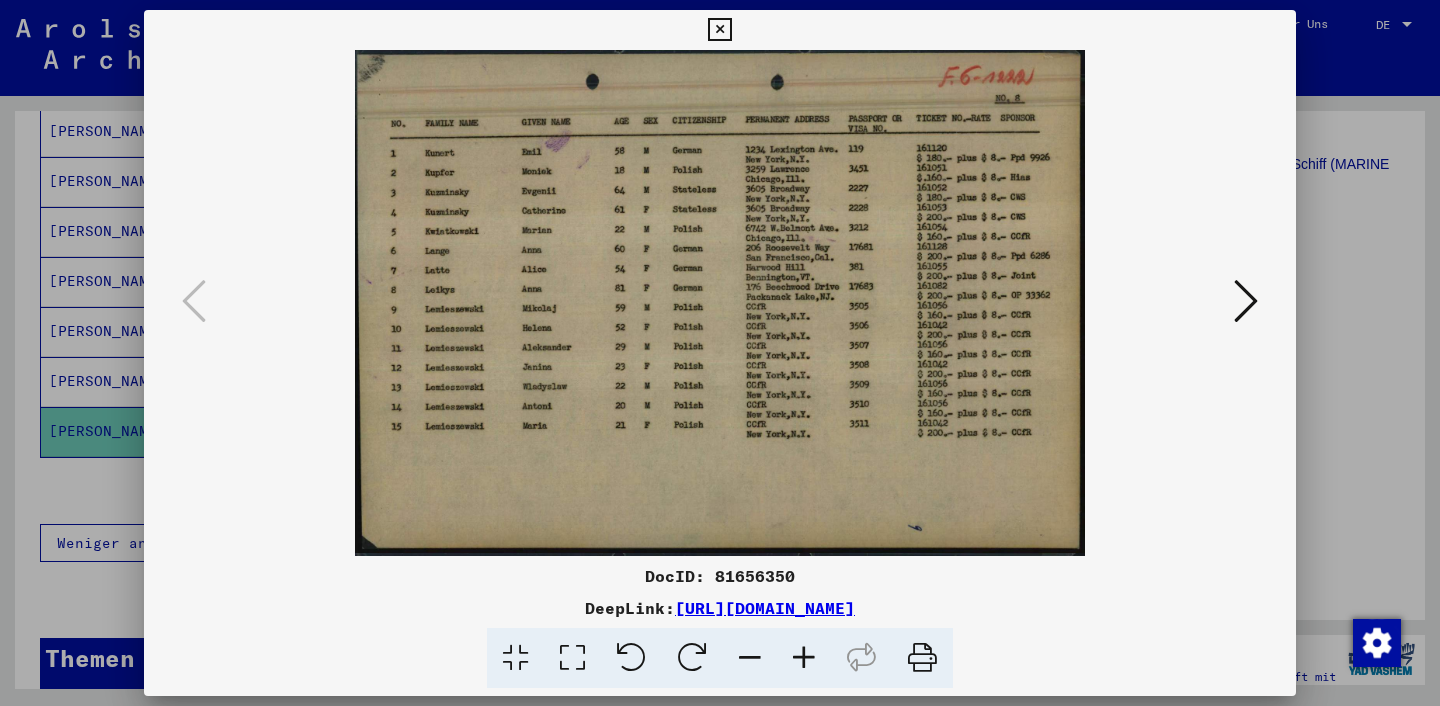 click at bounding box center (1246, 301) 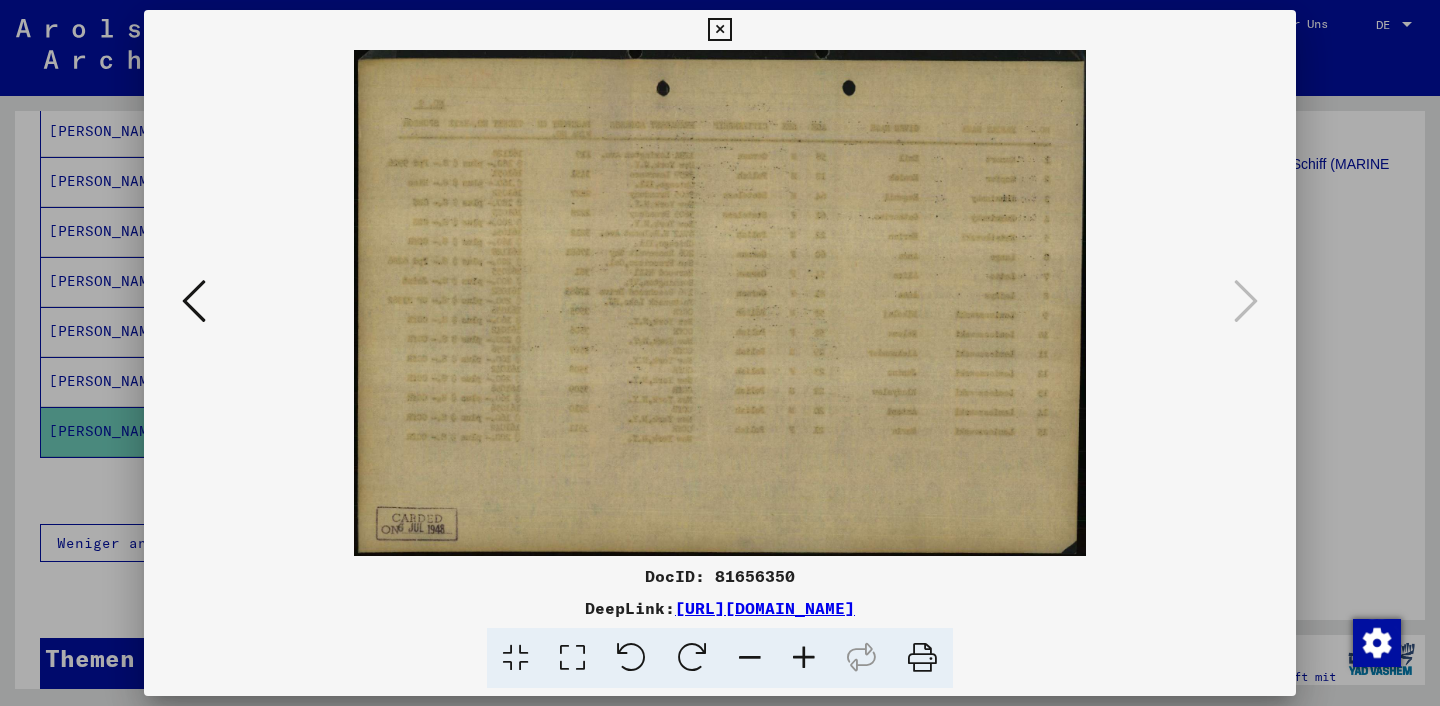 click at bounding box center (719, 30) 